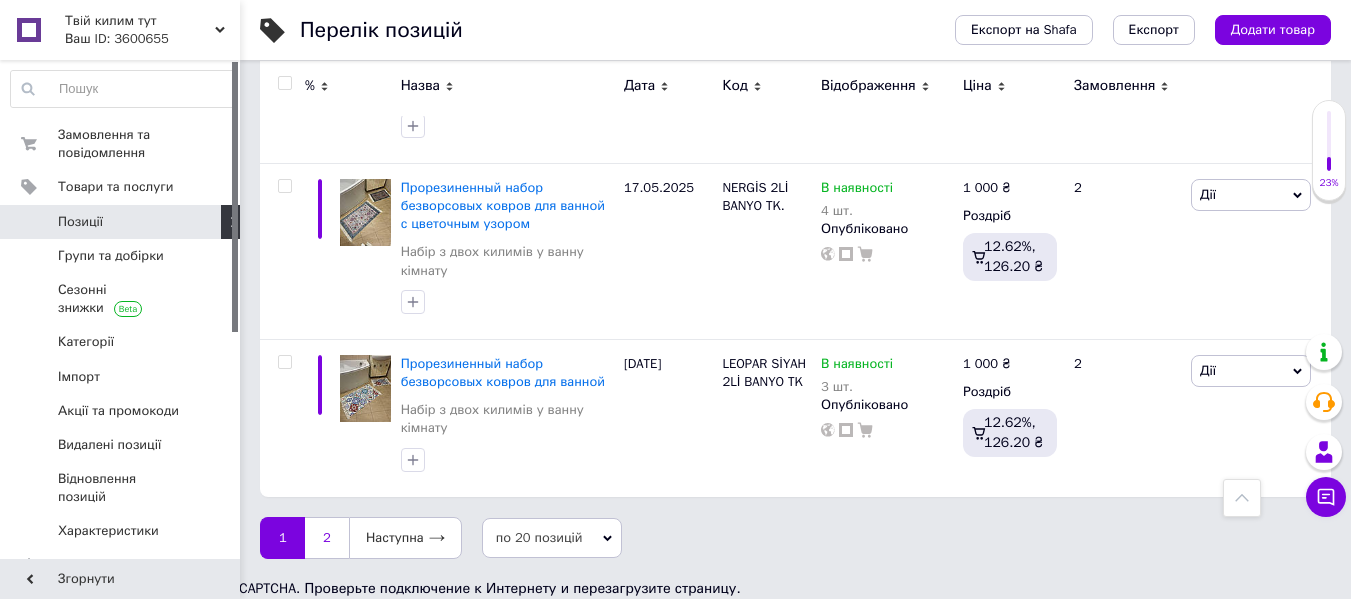 scroll, scrollTop: 3612, scrollLeft: 0, axis: vertical 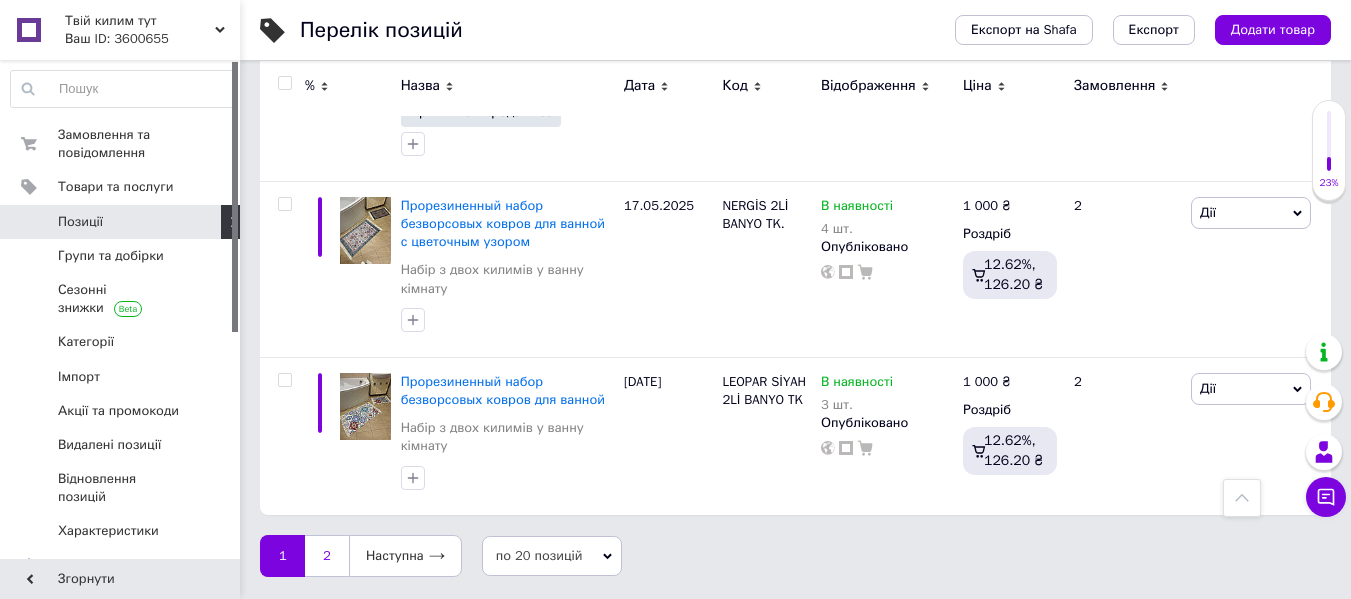click on "2" at bounding box center (327, 556) 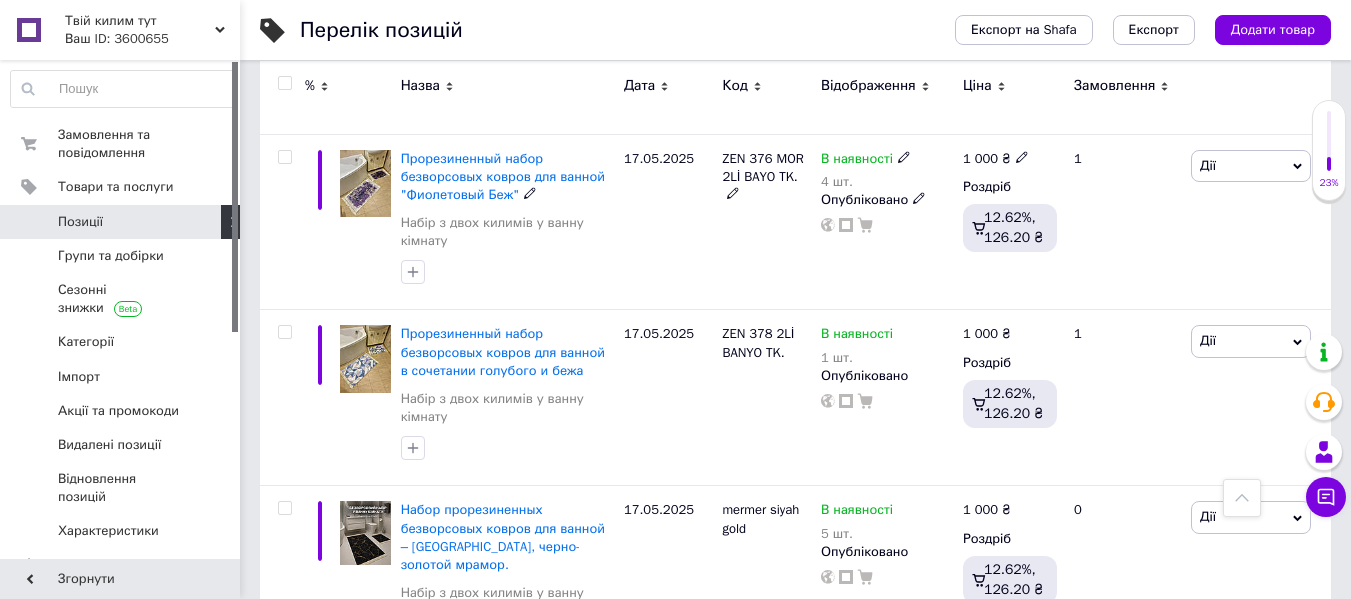 scroll, scrollTop: 1429, scrollLeft: 0, axis: vertical 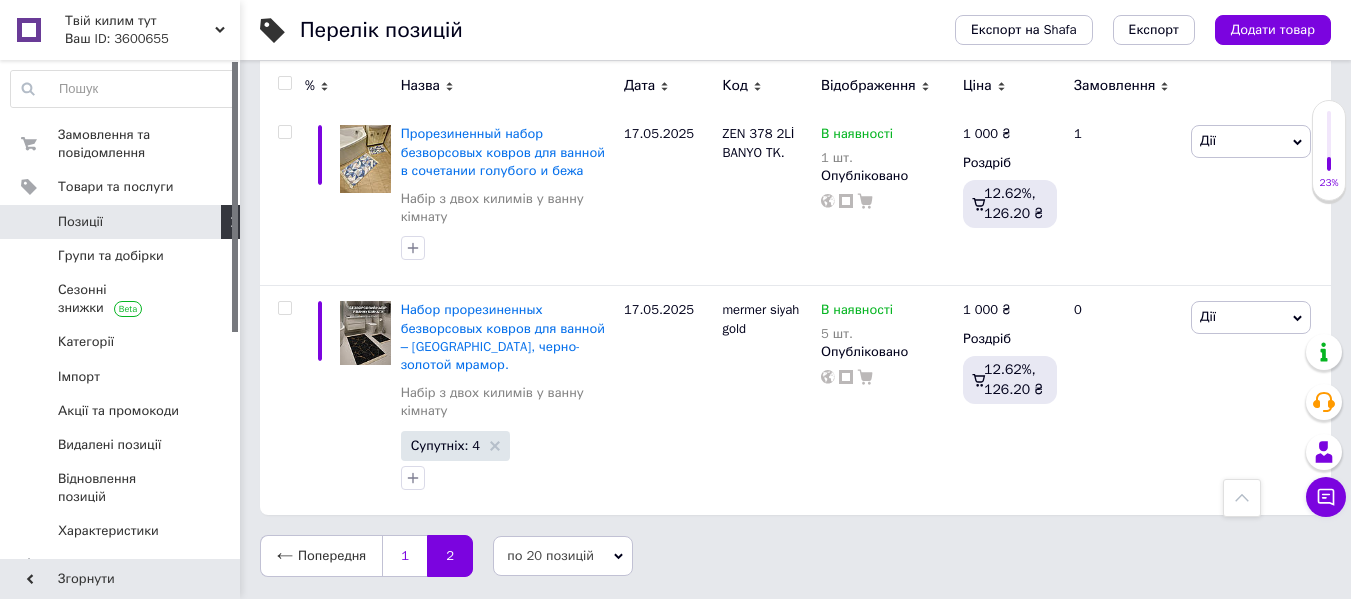 click on "1" at bounding box center [404, 556] 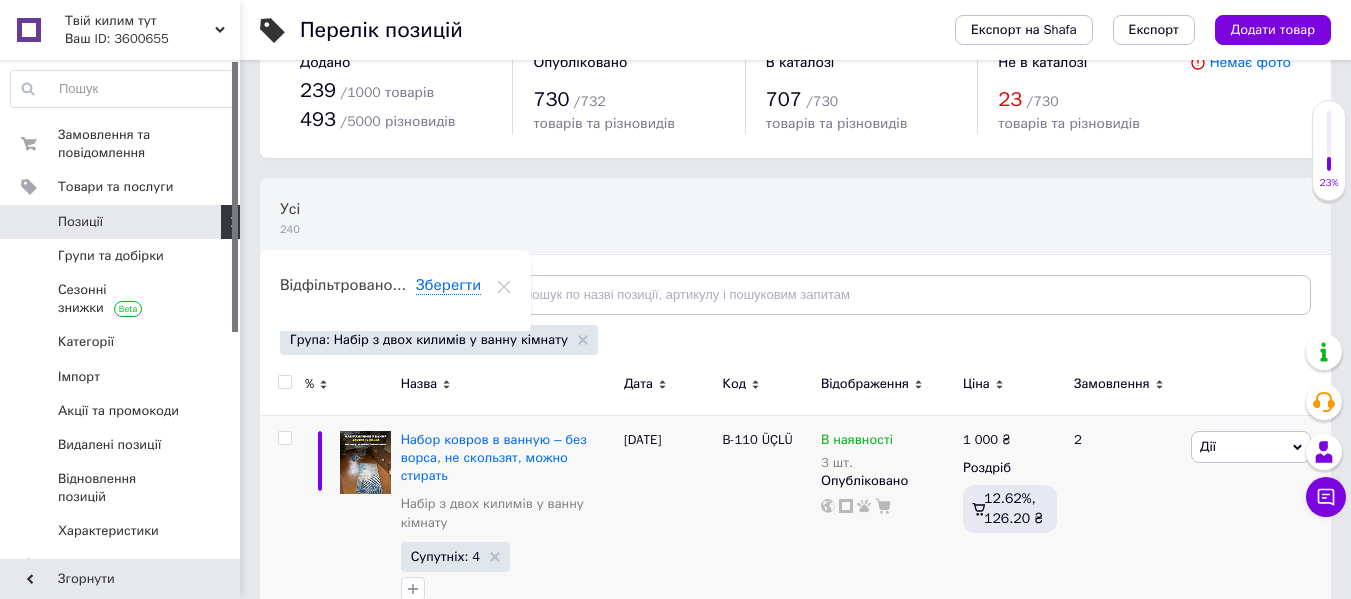 scroll, scrollTop: 100, scrollLeft: 0, axis: vertical 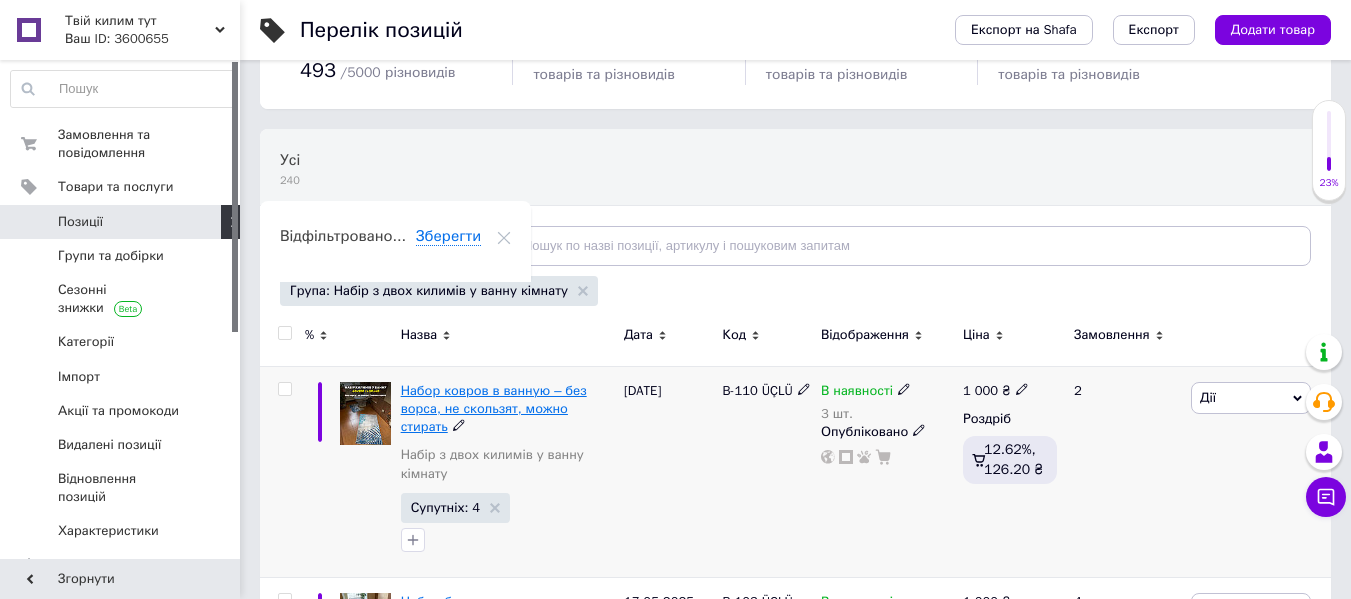 click on "Набор ковров в ванную – без ворса, не скользят, можно стирать" at bounding box center (494, 408) 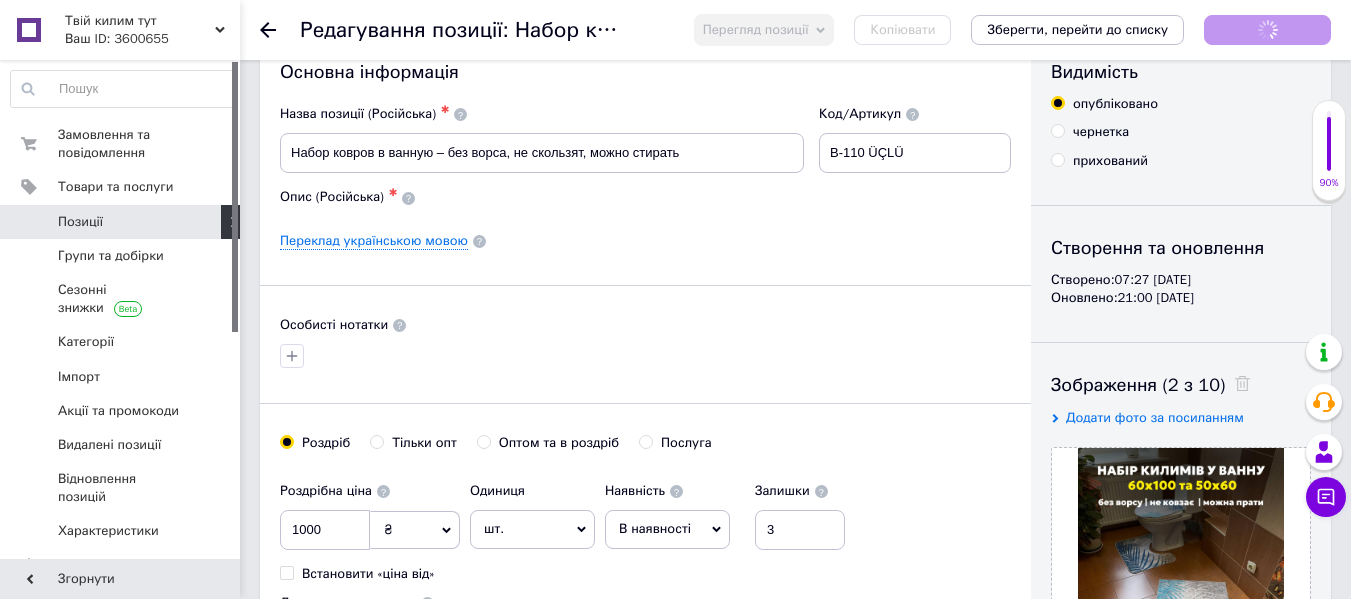 scroll, scrollTop: 100, scrollLeft: 0, axis: vertical 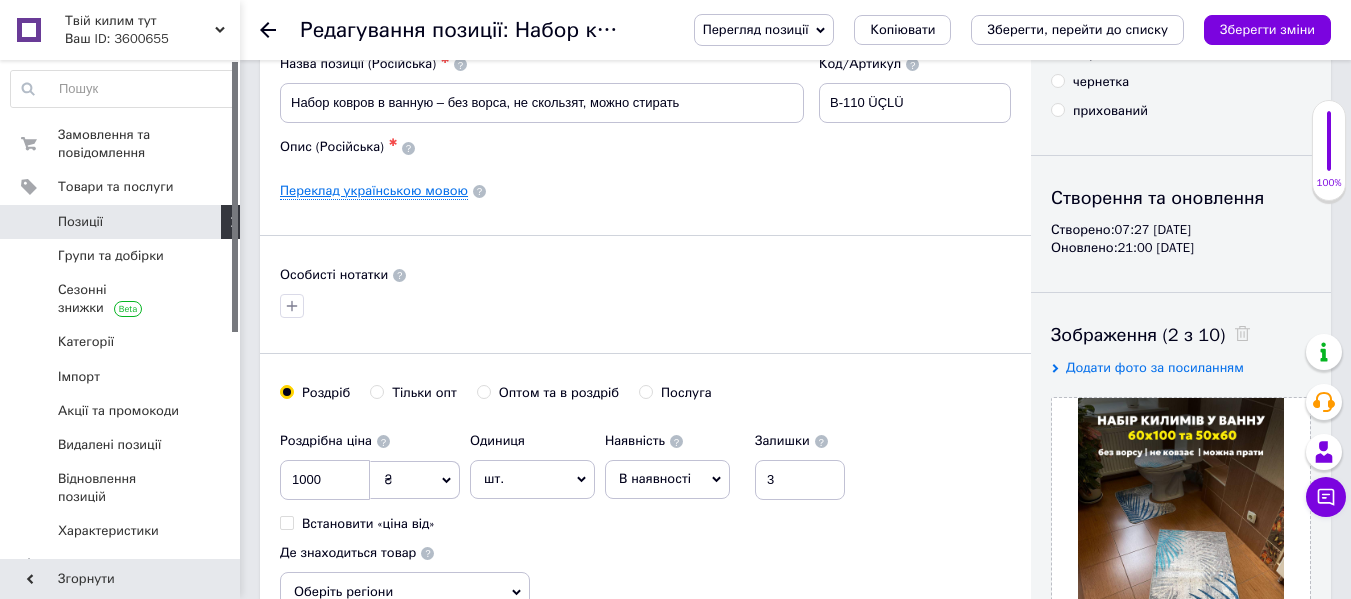 click on "Переклад українською мовою" at bounding box center [645, 191] 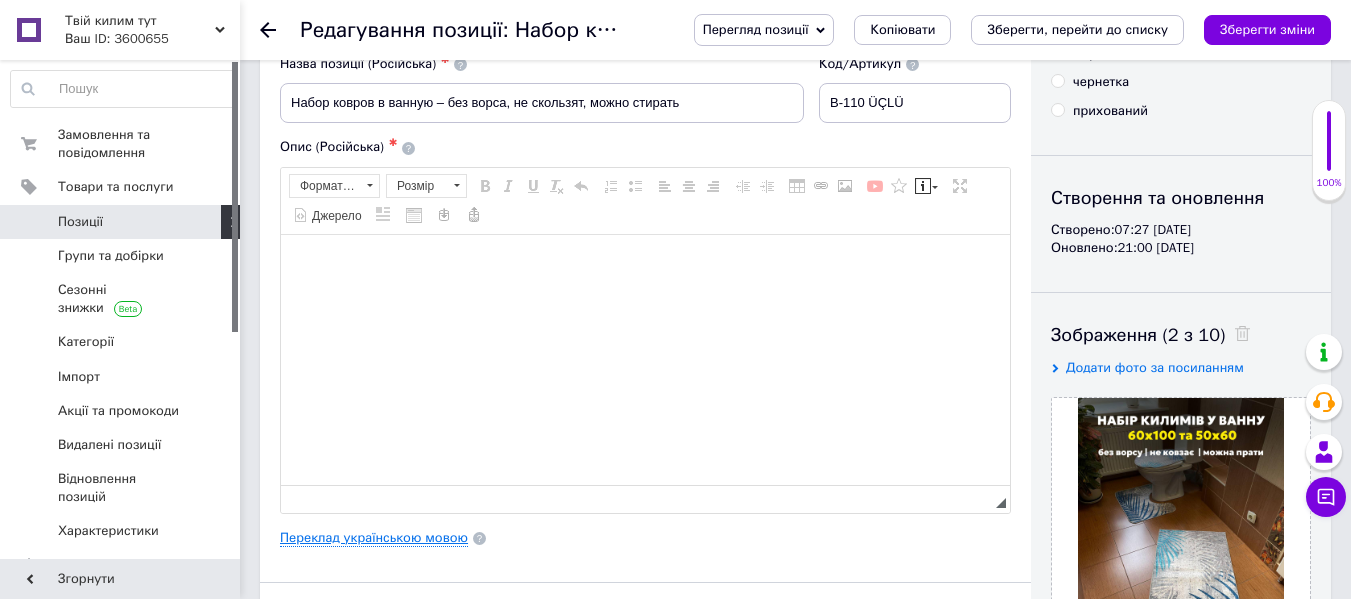 click at bounding box center (369, 186) 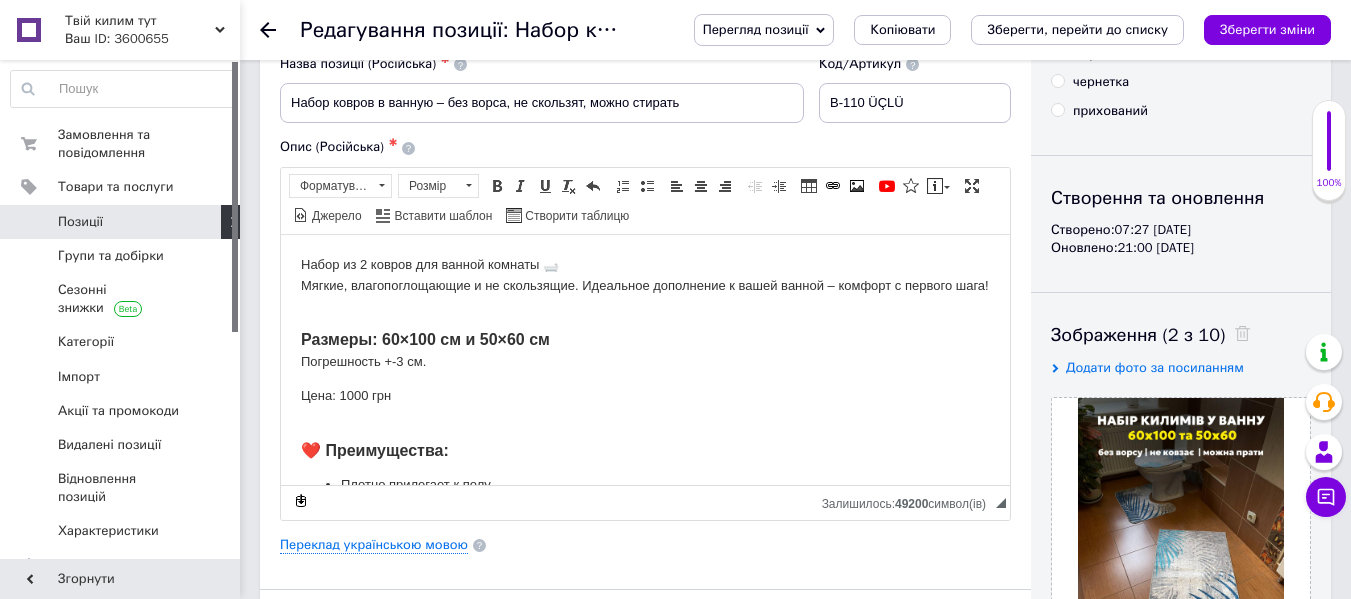scroll, scrollTop: 0, scrollLeft: 0, axis: both 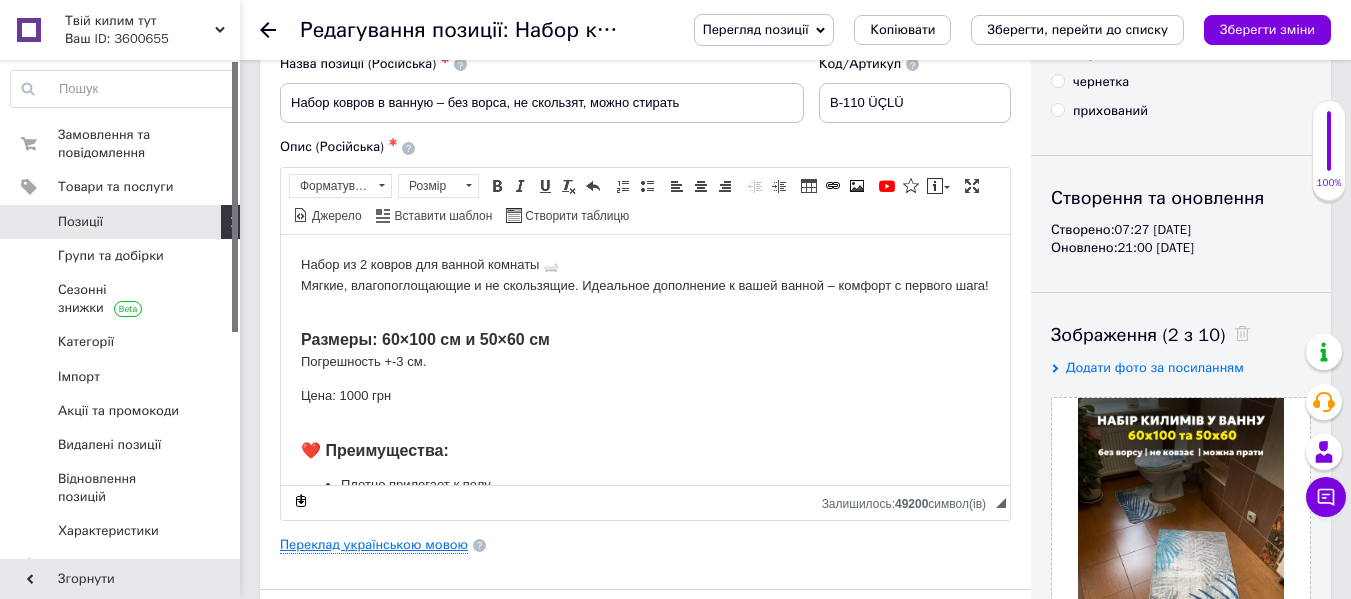 drag, startPoint x: 405, startPoint y: 527, endPoint x: 405, endPoint y: 541, distance: 14 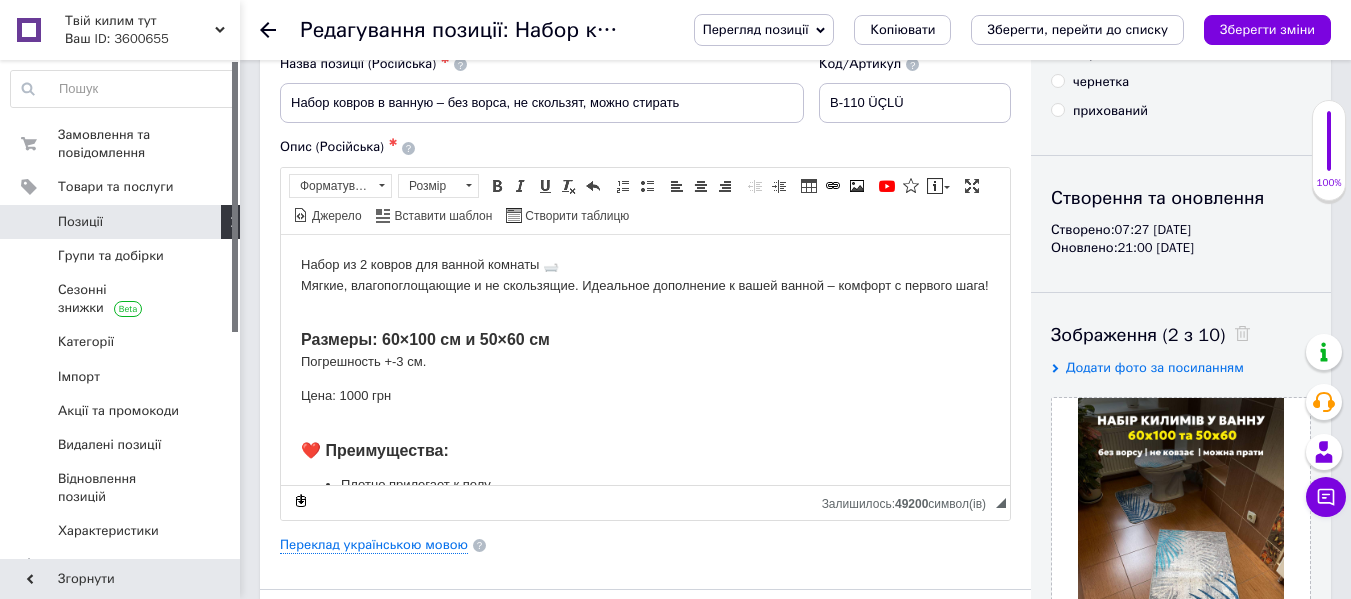 click on "Основна інформація Назва позиції (Російська) ✱ Набор ковров в ванную – без ворса, не скользят, можно стирать Код/Артикул B-110 ÜÇLÜ Опис (Російська) ✱ Набор из 2 ковров для ванной комнаты 🛁
Мягкие, влагопоглощающие и не скользящие. Идеальное дополнение к вашей ванной – комфорт с первого шага!
Размеры: 60×100 см и 50×60 см
Погрешность +-3 см.
Цена: 1000 грн
❤️ Преимущества:
Плотно прилегает к полу
Не скользит
Не осыпается со временем
Подходит для машинной стирки
Мягкие и приятные на ощупь
Устойчивый и яркий принт
Можно стелить на теплый пол." at bounding box center [645, 538] 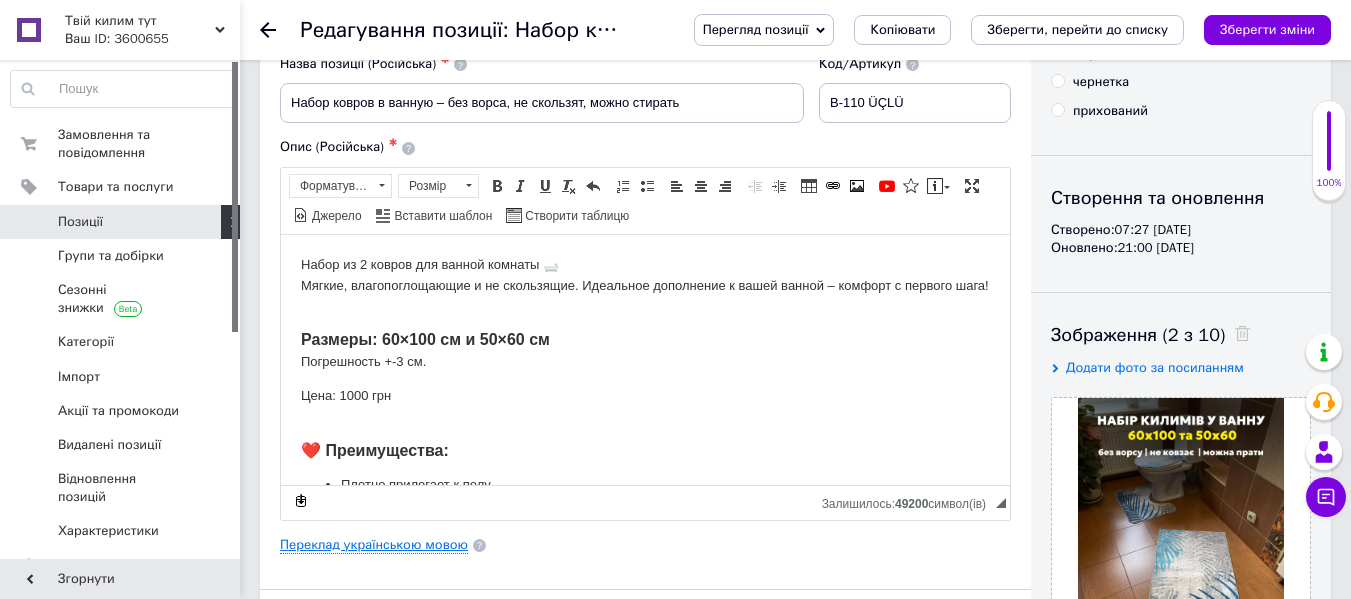 click on "Переклад українською мовою" at bounding box center (374, 545) 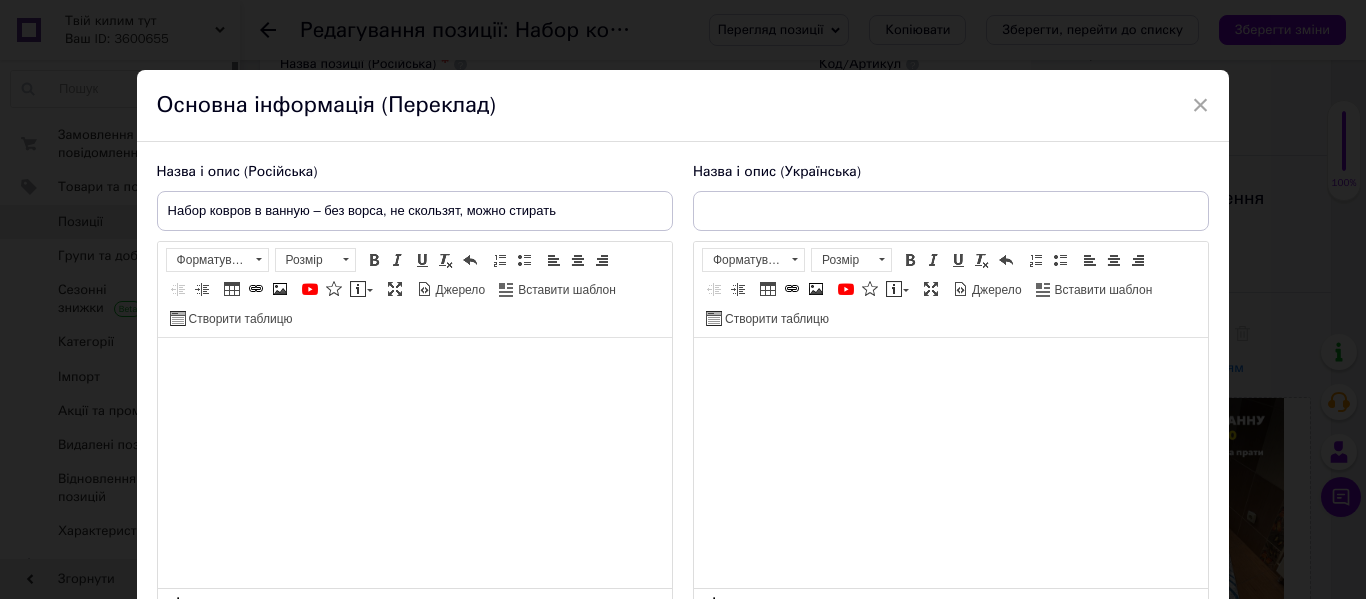 type on "Набір килимів у ванну - без ворса, не ковзають, можна прати" 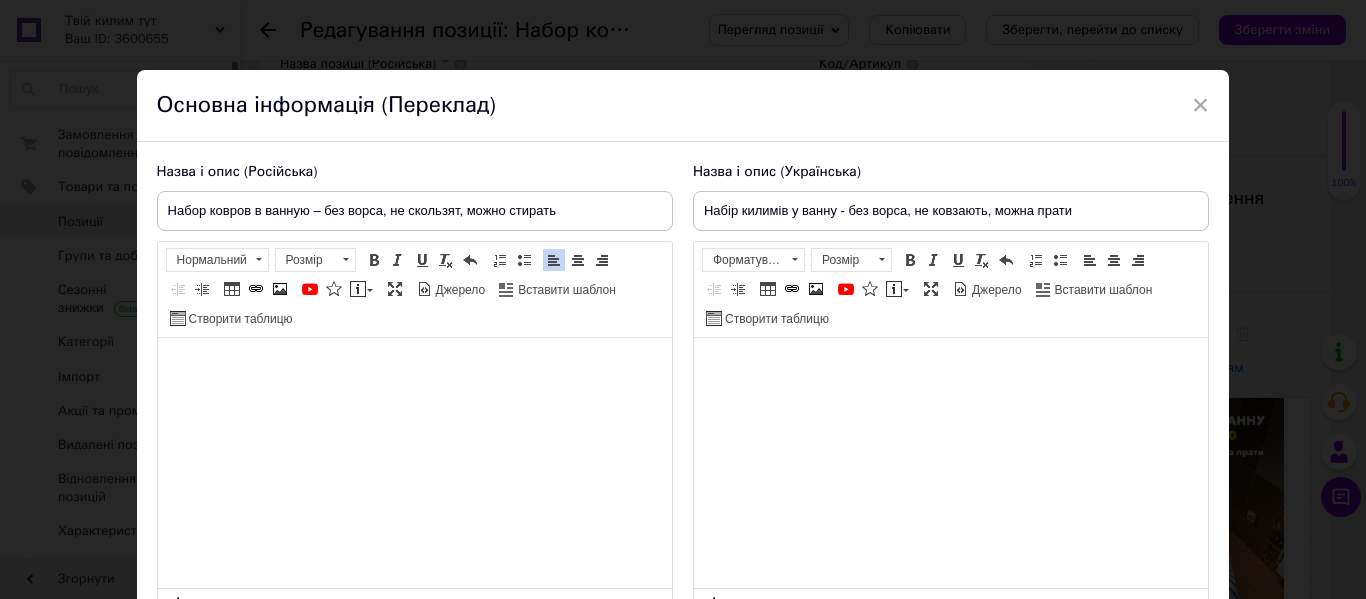 scroll, scrollTop: 190, scrollLeft: 0, axis: vertical 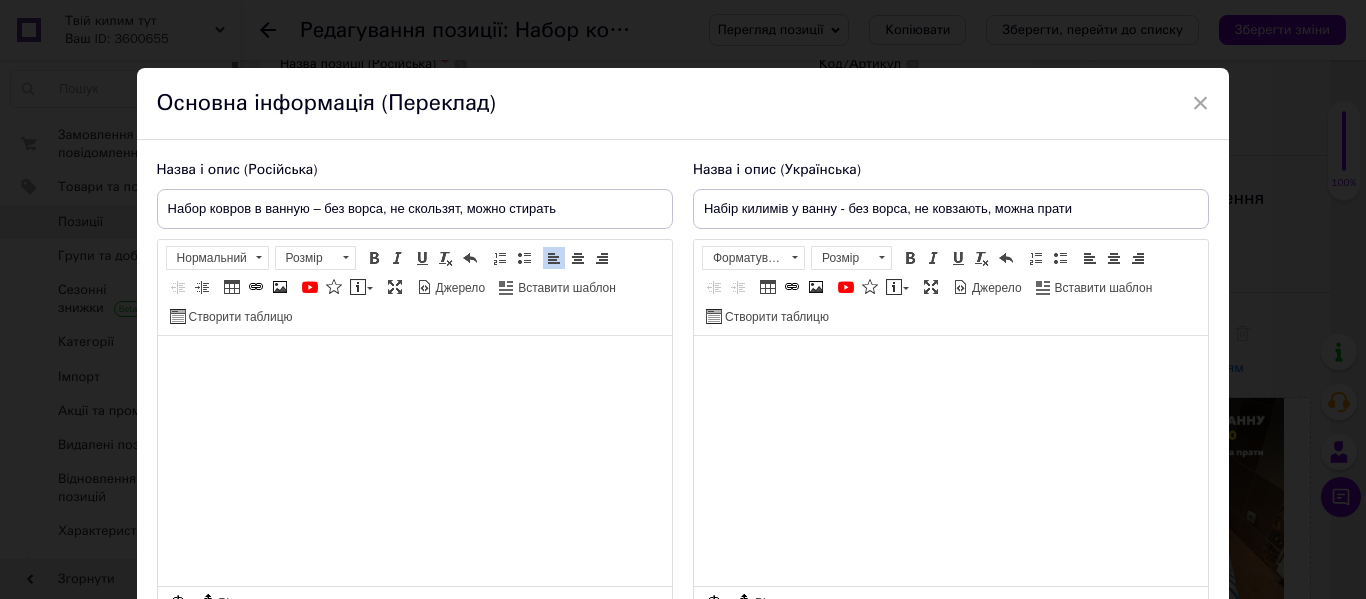 click on "× Основна інформація (Переклад) Назва і опис (Російська) Набор ковров в ванную – без ворса, не скользят, можно стирать Набор из 2 ковров для ванной комнаты 🛁
Мягкие, влагопоглощающие и не скользящие. Идеальное дополнение к вашей ванной – комфорт с первого шага!
Размеры: 60×100 см и 50×60 см
Погрешность +-3 см.
Цена: 1000 грн
❤️ Преимущества:
Плотно прилегает к полу
Не скользит
Не осыпается со временем
Подходит для машинной стирки
Мягкие и приятные на ощупь
Устойчивый и яркий принт
Можно стелить на теплый пол.
​​ 📦 Доставка и оплата:" at bounding box center (683, 299) 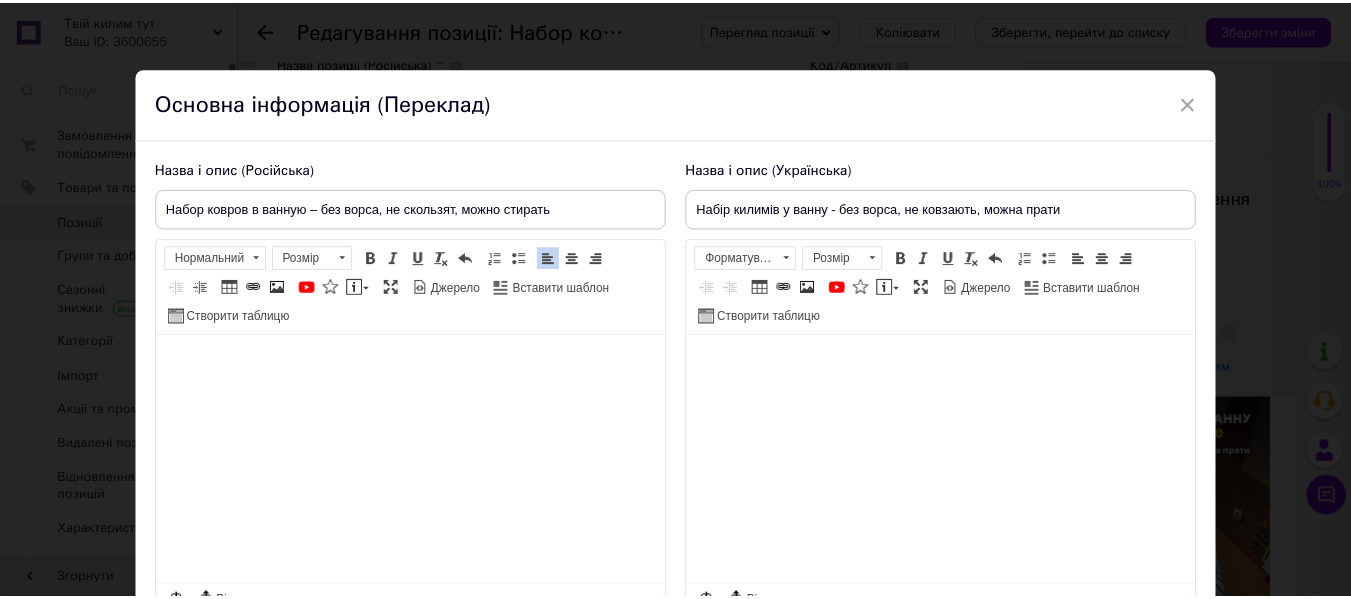 scroll, scrollTop: 0, scrollLeft: 0, axis: both 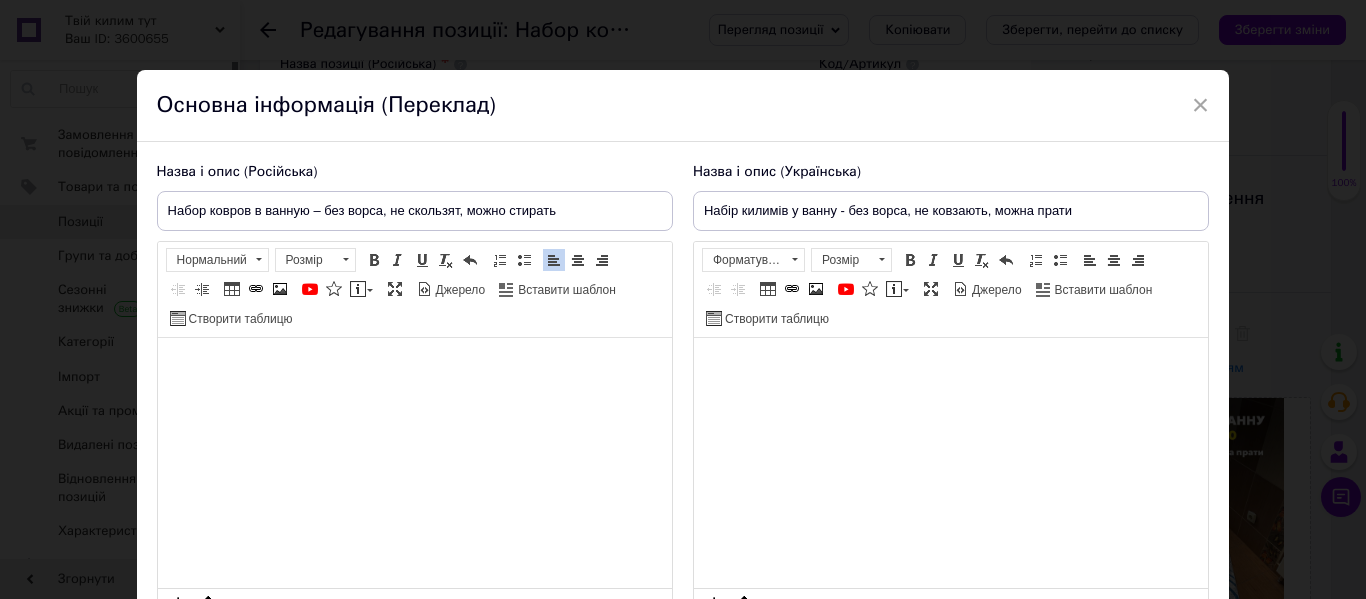 click on "× Основна інформація (Переклад) Назва і опис (Російська) Набор ковров в ванную – без ворса, не скользят, можно стирать Набор из 2 ковров для ванной комнаты 🛁
Мягкие, влагопоглощающие и не скользящие. Идеальное дополнение к вашей ванной – комфорт с первого шага!
Размеры: 60×100 см и 50×60 см
Погрешность +-3 см.
Цена: 1000 грн
❤️ Преимущества:
Плотно прилегает к полу
Не скользит
Не осыпается со временем
Подходит для машинной стирки
Мягкие и приятные на ощупь
Устойчивый и яркий принт
Можно стелить на теплый пол.
​​ 📦 Доставка и оплата:" at bounding box center (683, 299) 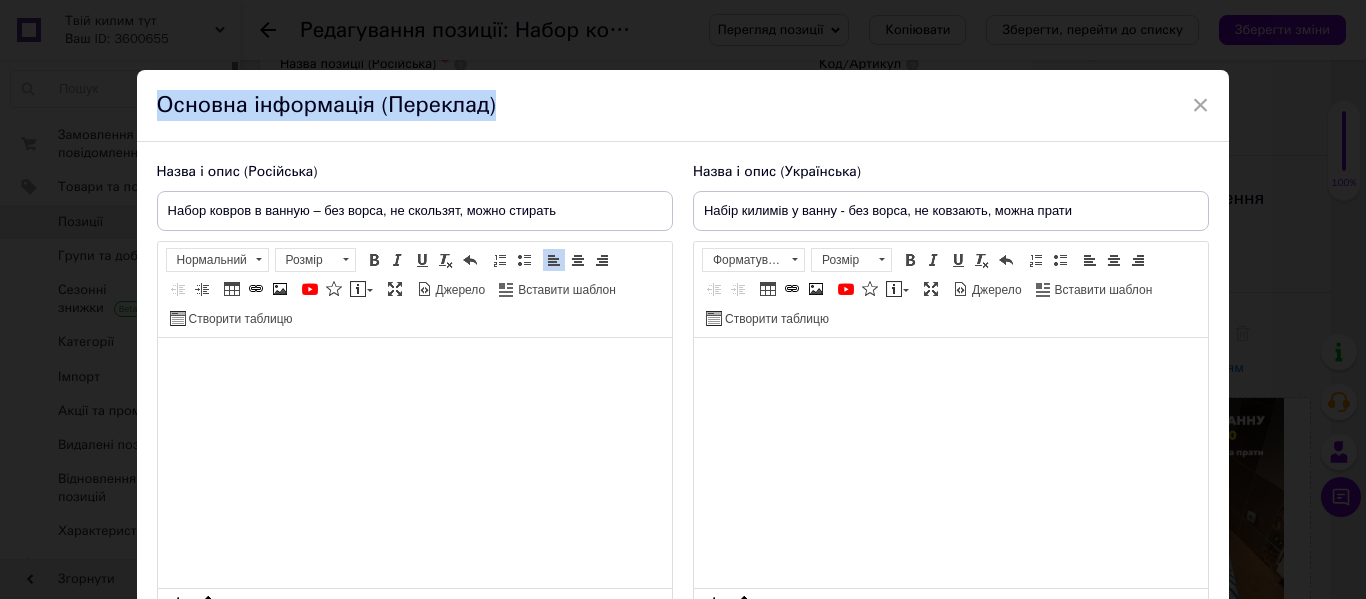 click on "Основна інформація (Переклад)" at bounding box center [683, 106] 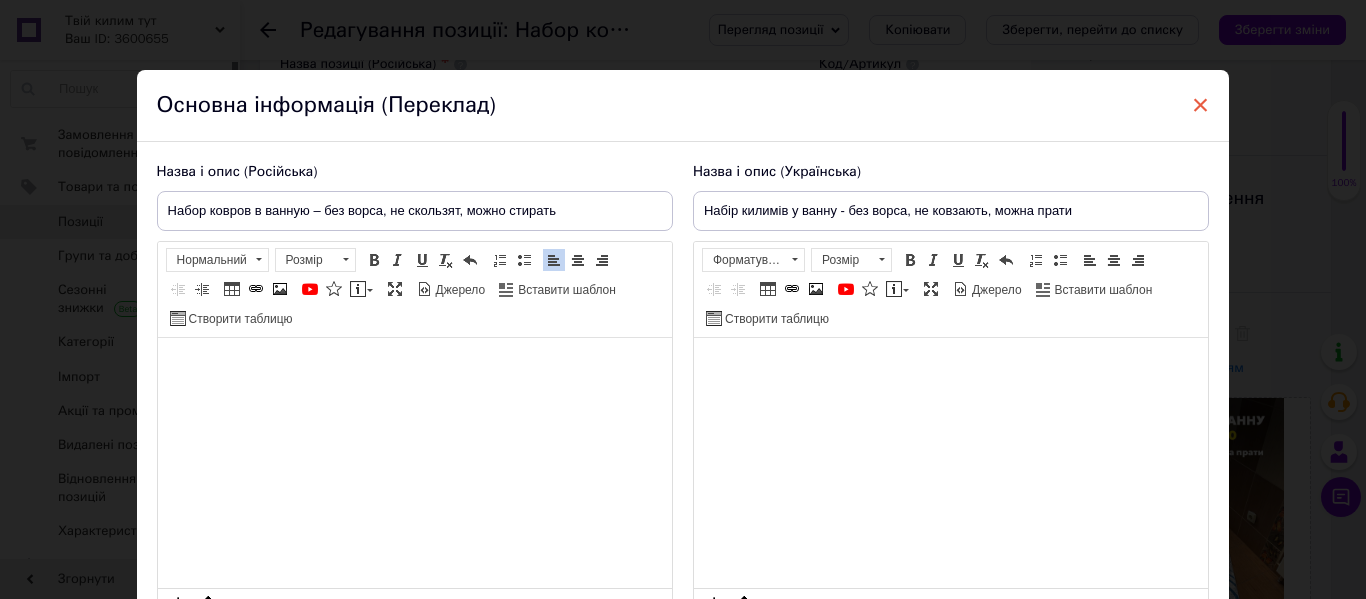 drag, startPoint x: 1202, startPoint y: 97, endPoint x: 1174, endPoint y: 113, distance: 32.24903 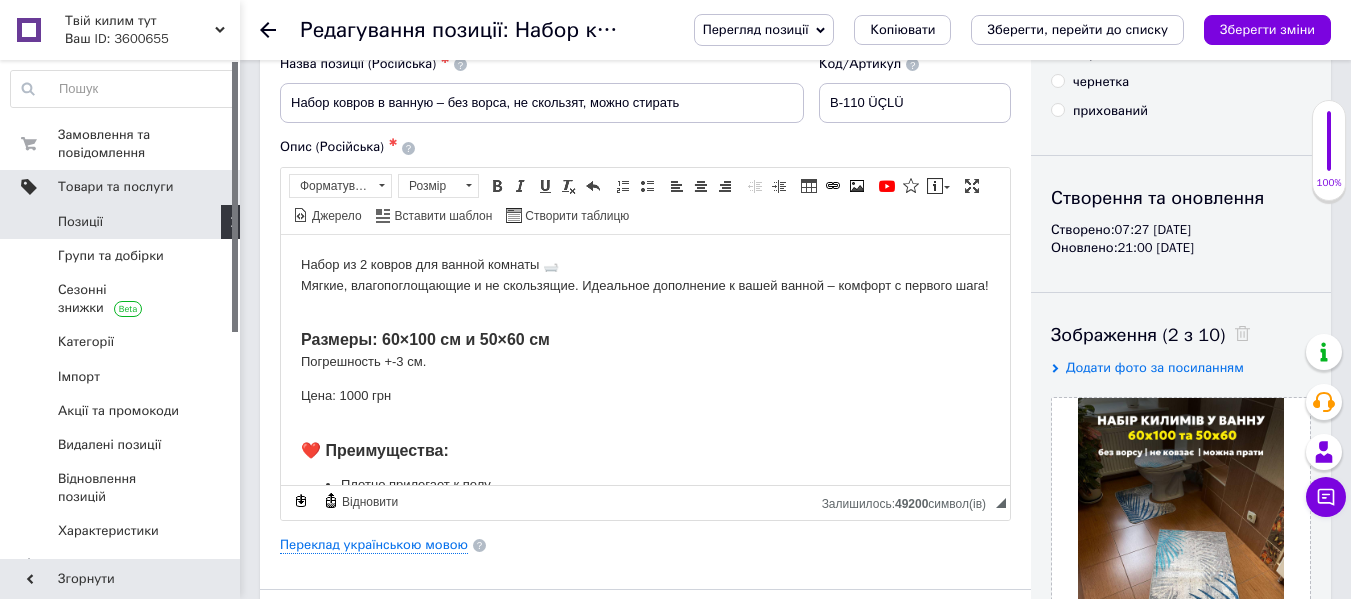 click on "Товари та послуги" at bounding box center [123, 187] 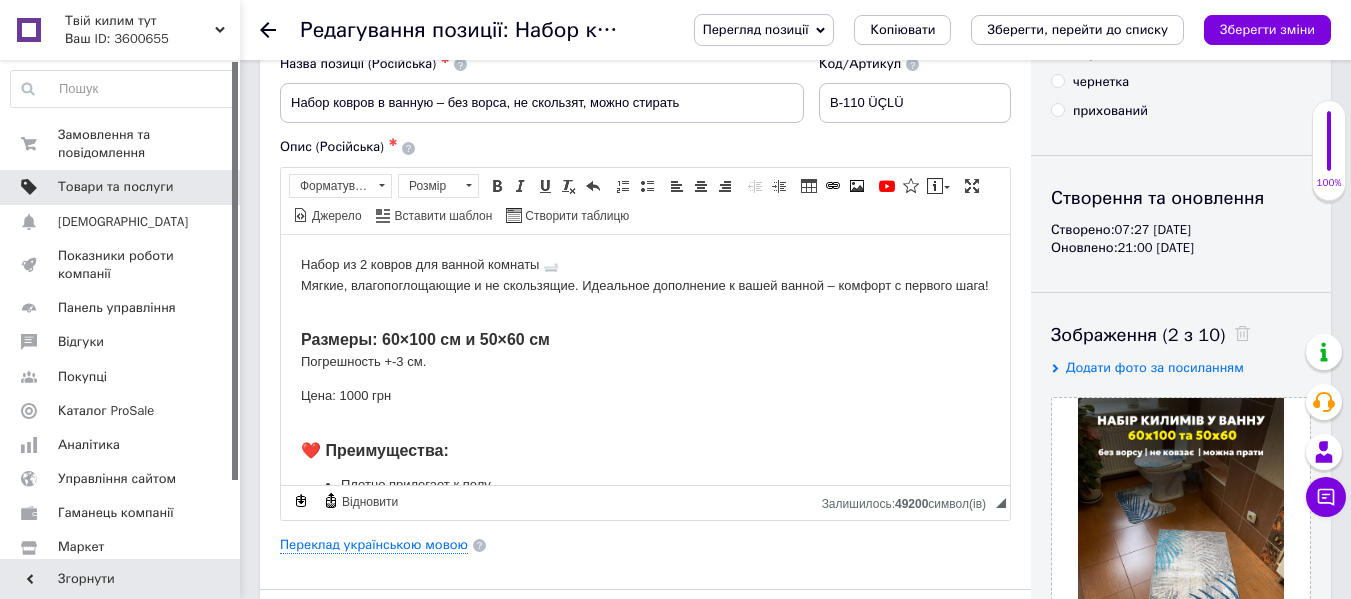 click on "Товари та послуги" at bounding box center [115, 187] 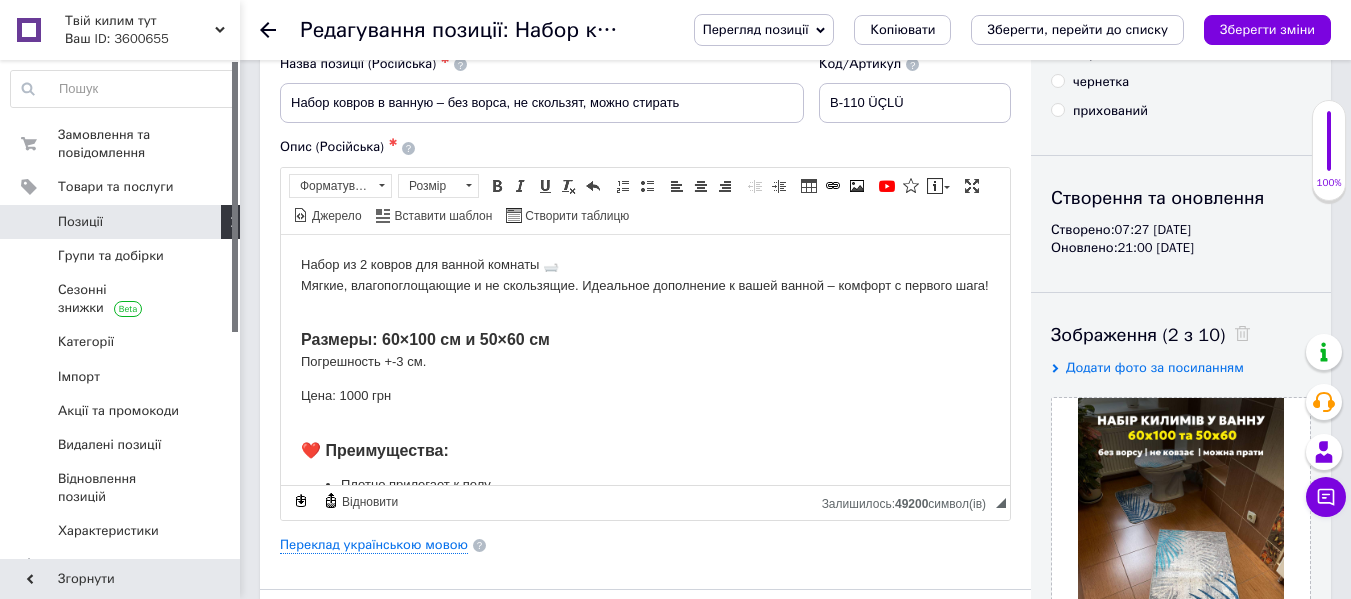 click on "Позиції" at bounding box center (121, 222) 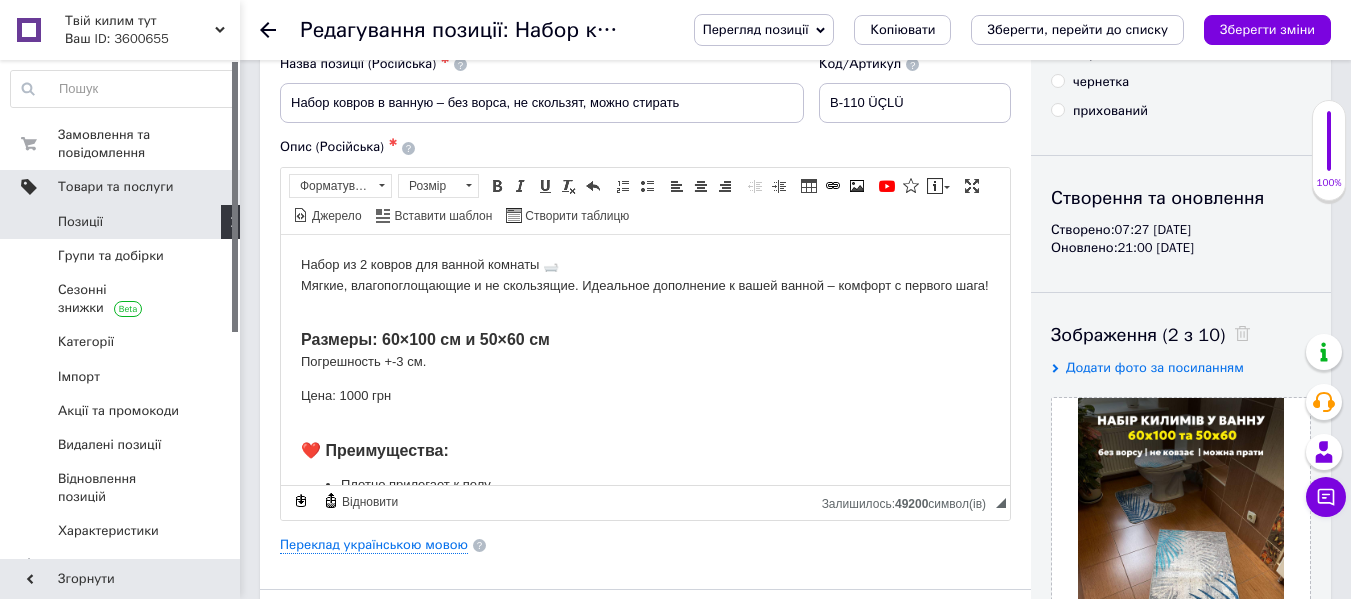 scroll, scrollTop: 0, scrollLeft: 0, axis: both 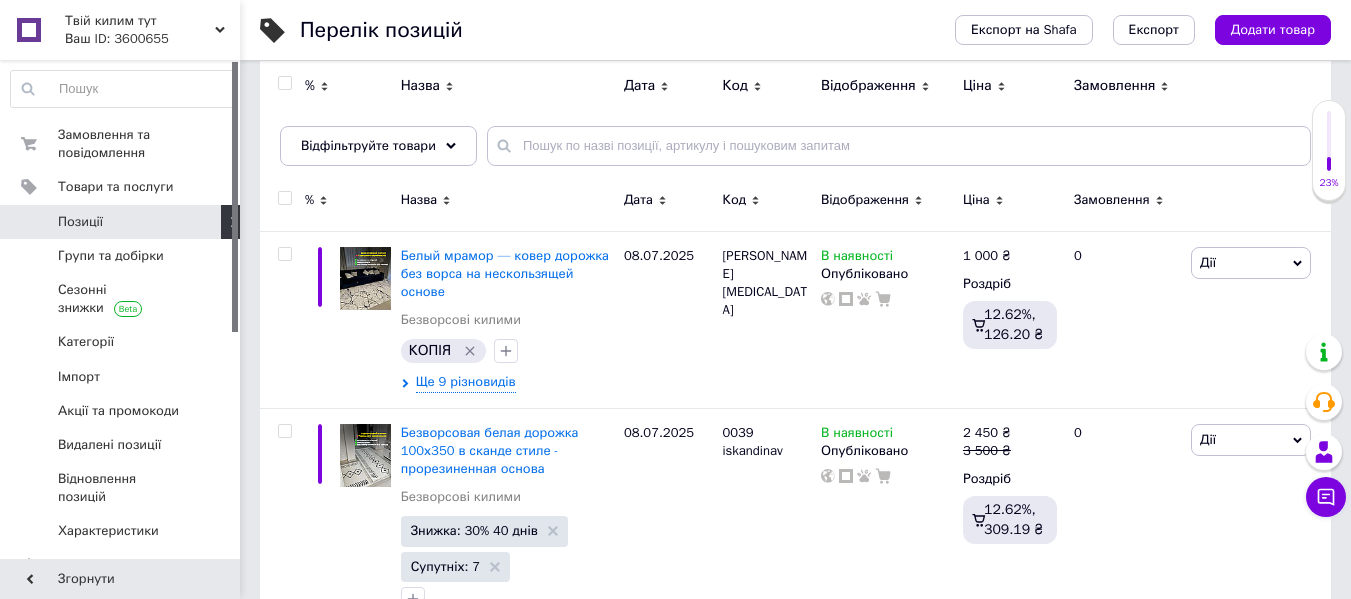 click on "Усі 240 Ok Відфільтровано...  Зберегти" at bounding box center (795, 107) 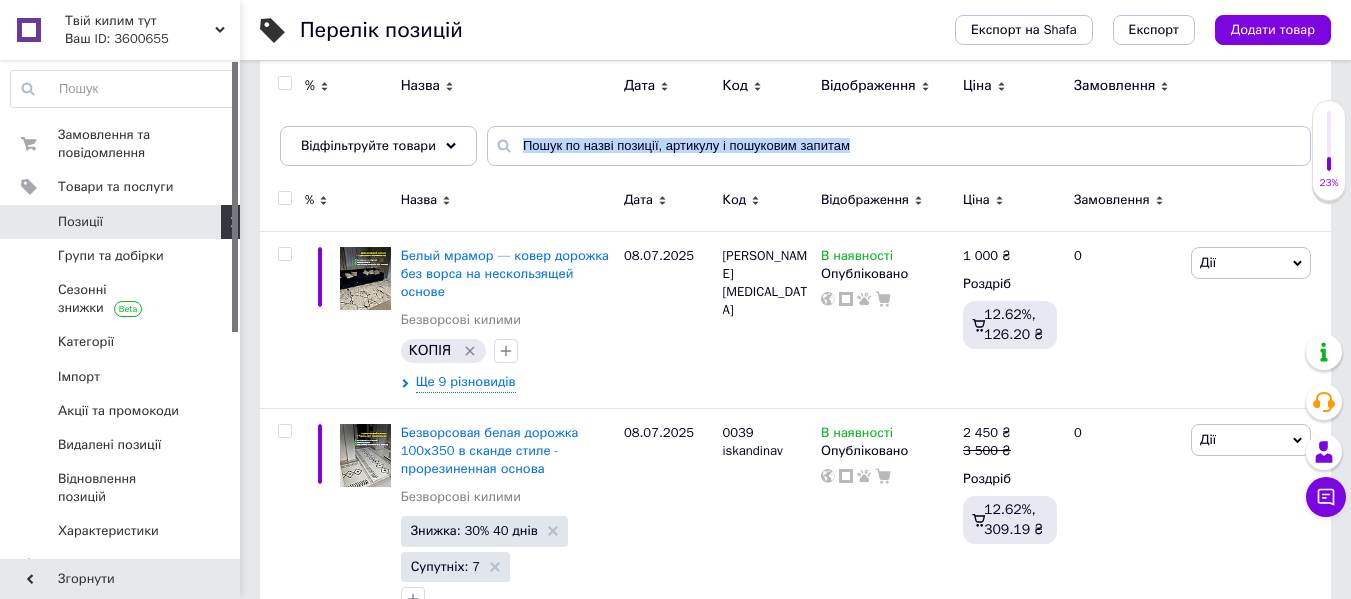 click on "Усі 240 Ok Відфільтровано...  Зберегти" at bounding box center [795, 107] 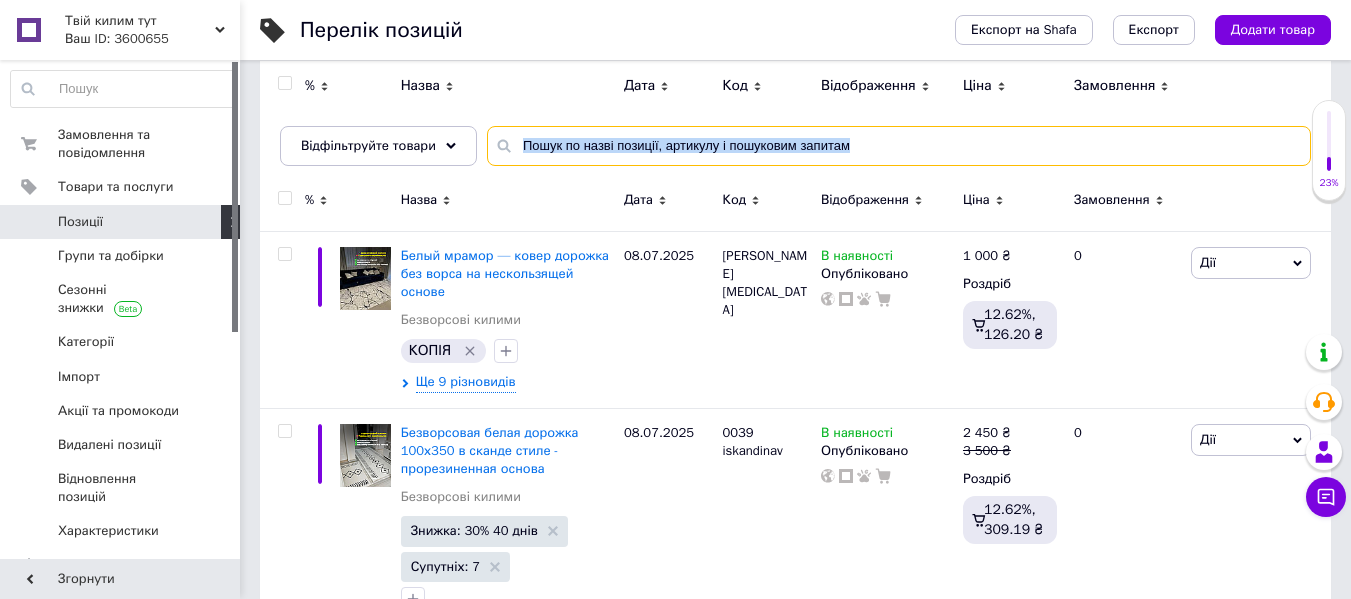 click at bounding box center [899, 146] 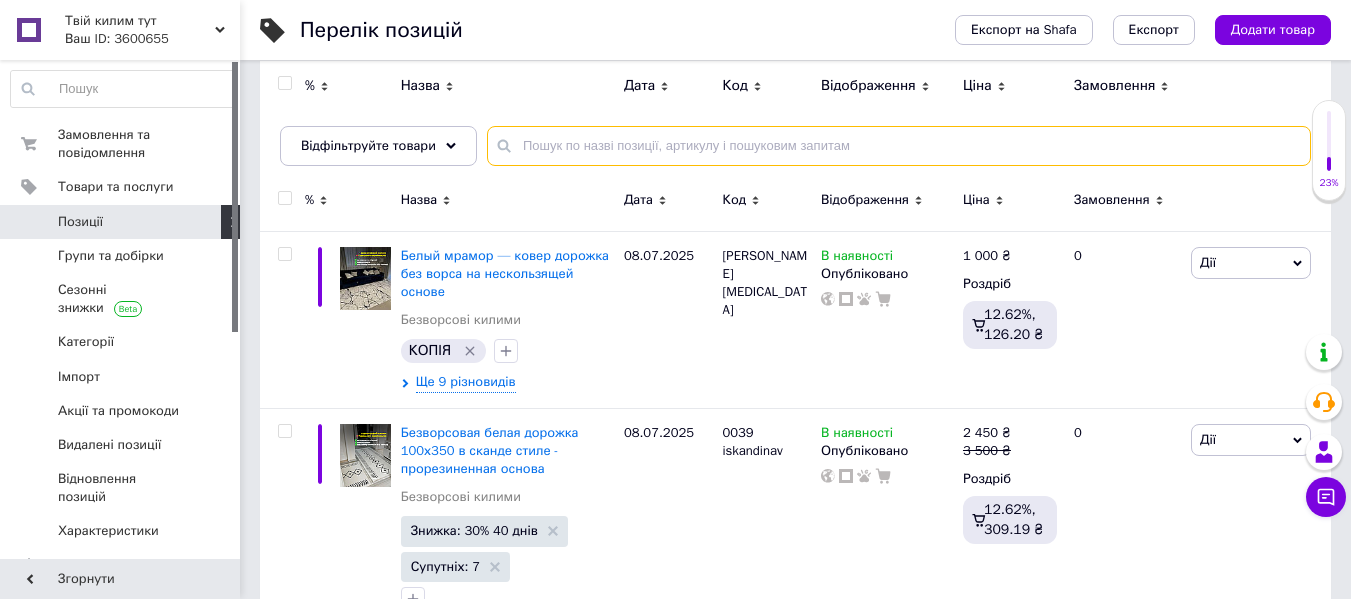 click at bounding box center [899, 146] 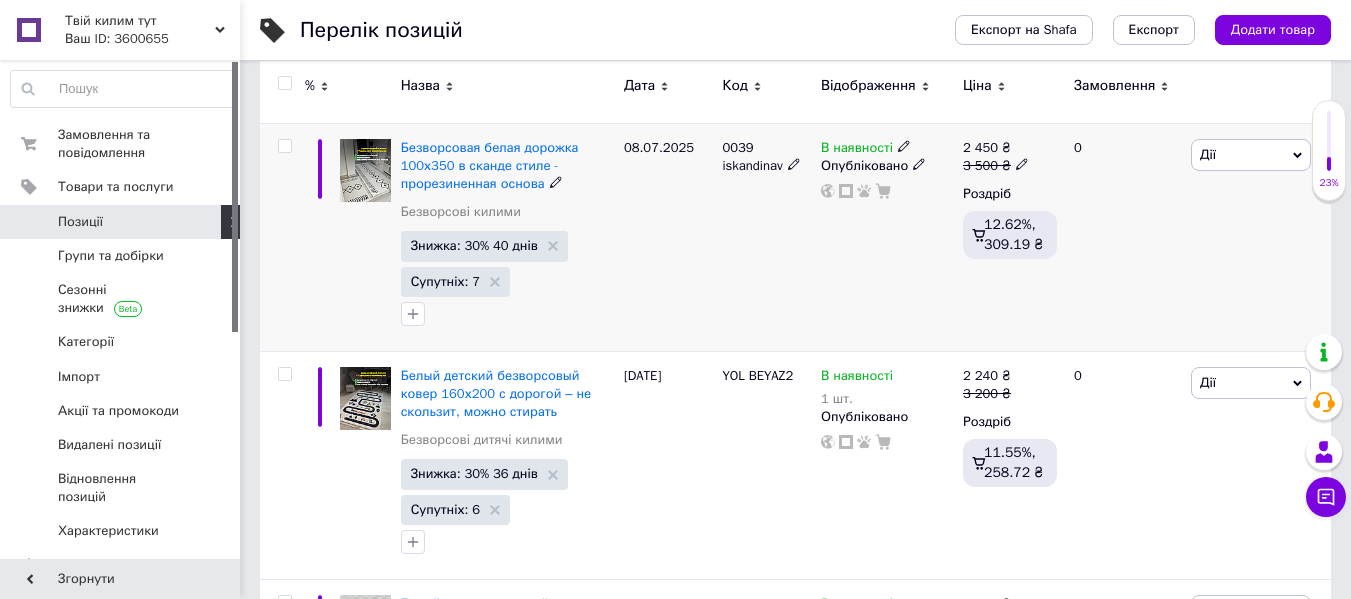 scroll, scrollTop: 500, scrollLeft: 0, axis: vertical 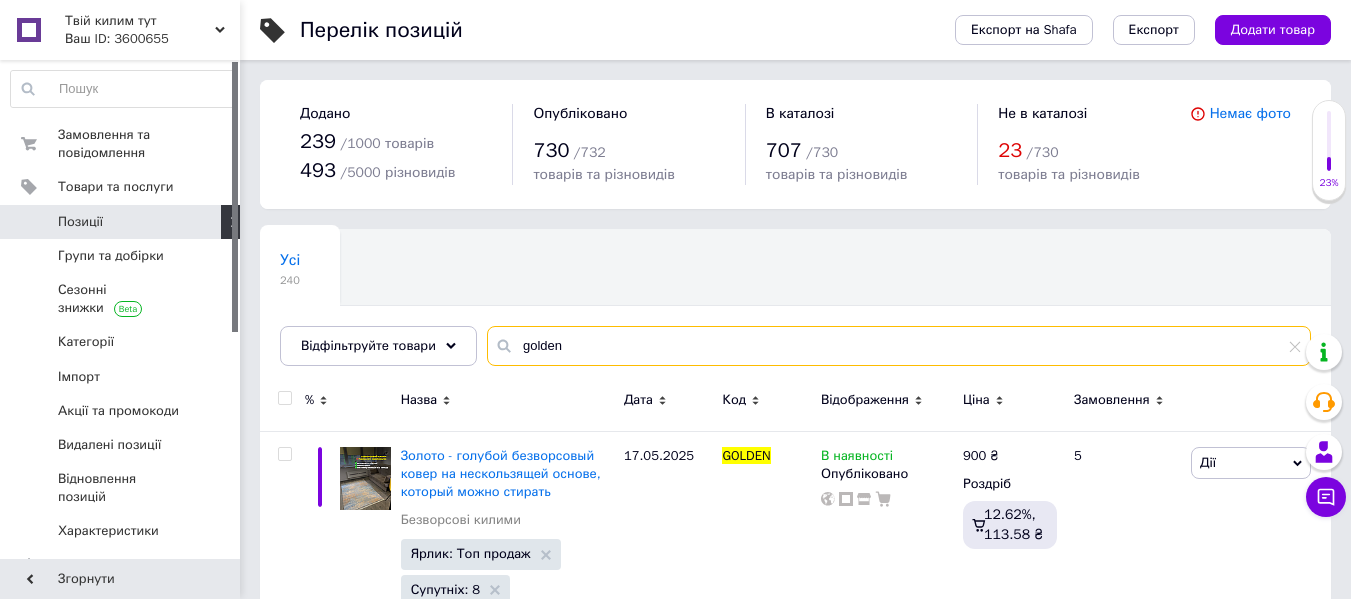 type on "golden" 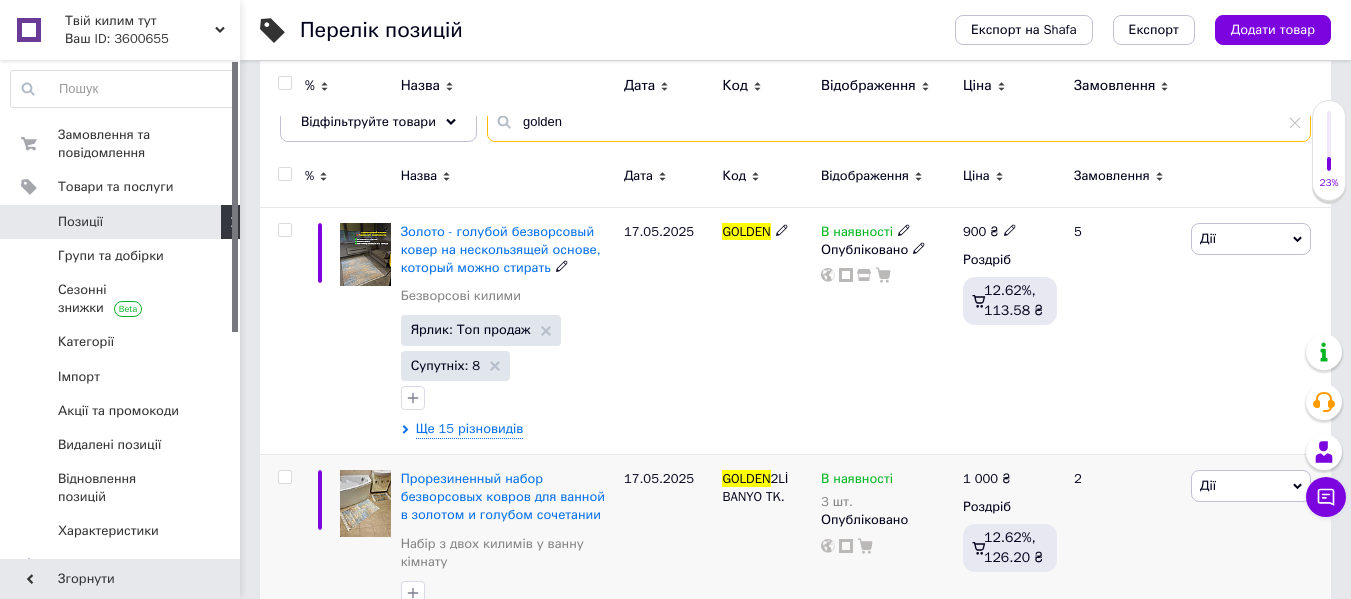 scroll, scrollTop: 300, scrollLeft: 0, axis: vertical 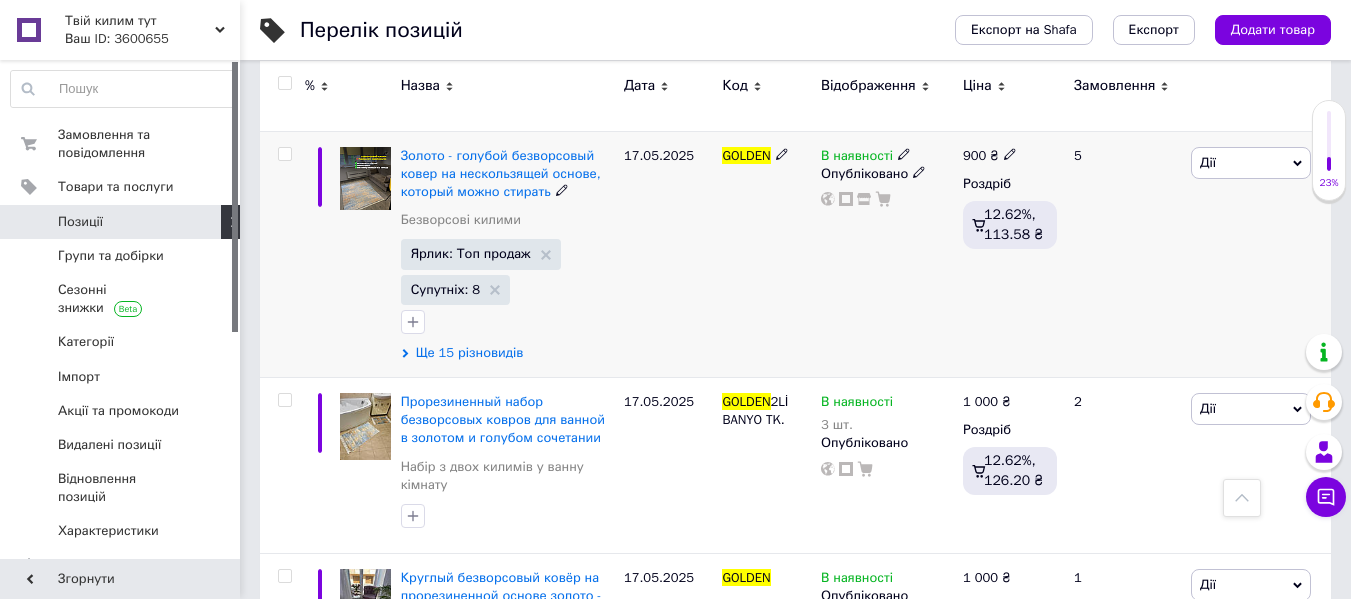 click on "Ще 15 різновидів" at bounding box center [470, 353] 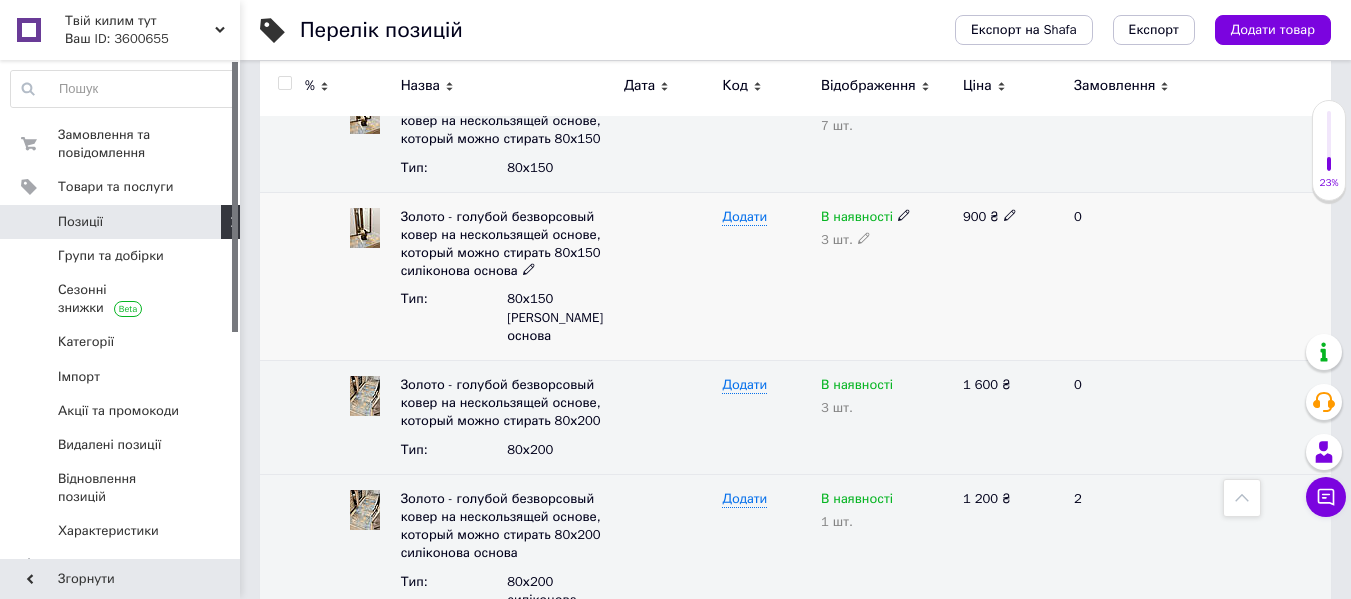 scroll, scrollTop: 700, scrollLeft: 0, axis: vertical 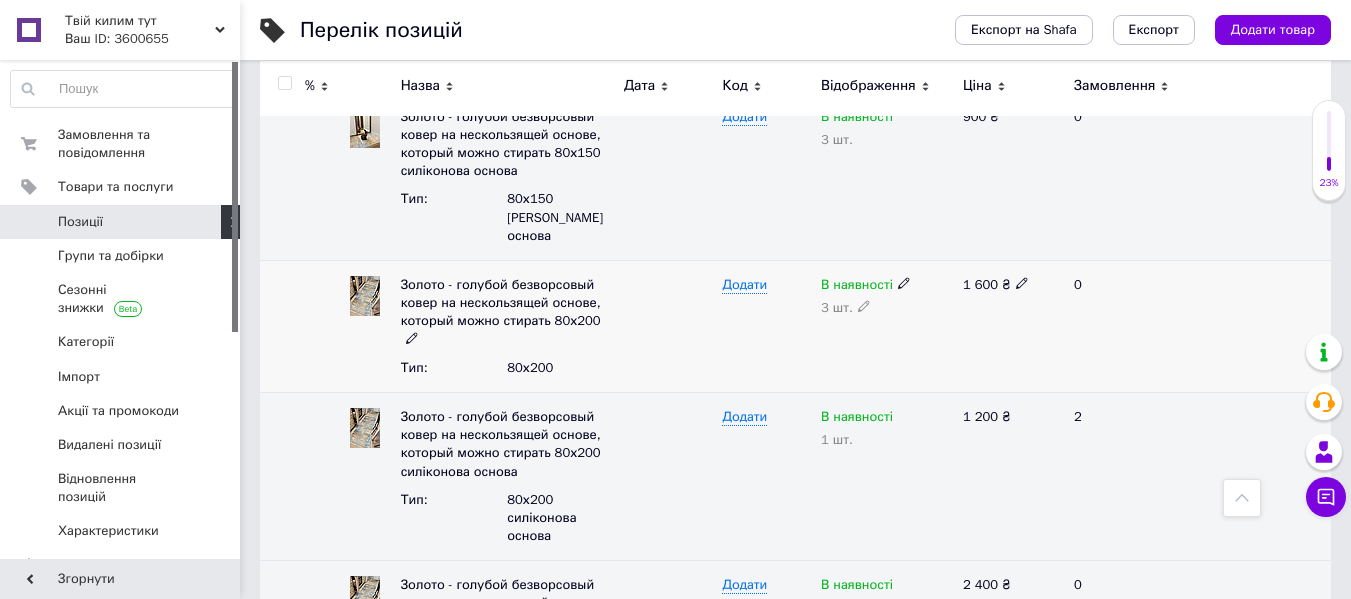 click on "3 шт." at bounding box center (887, 308) 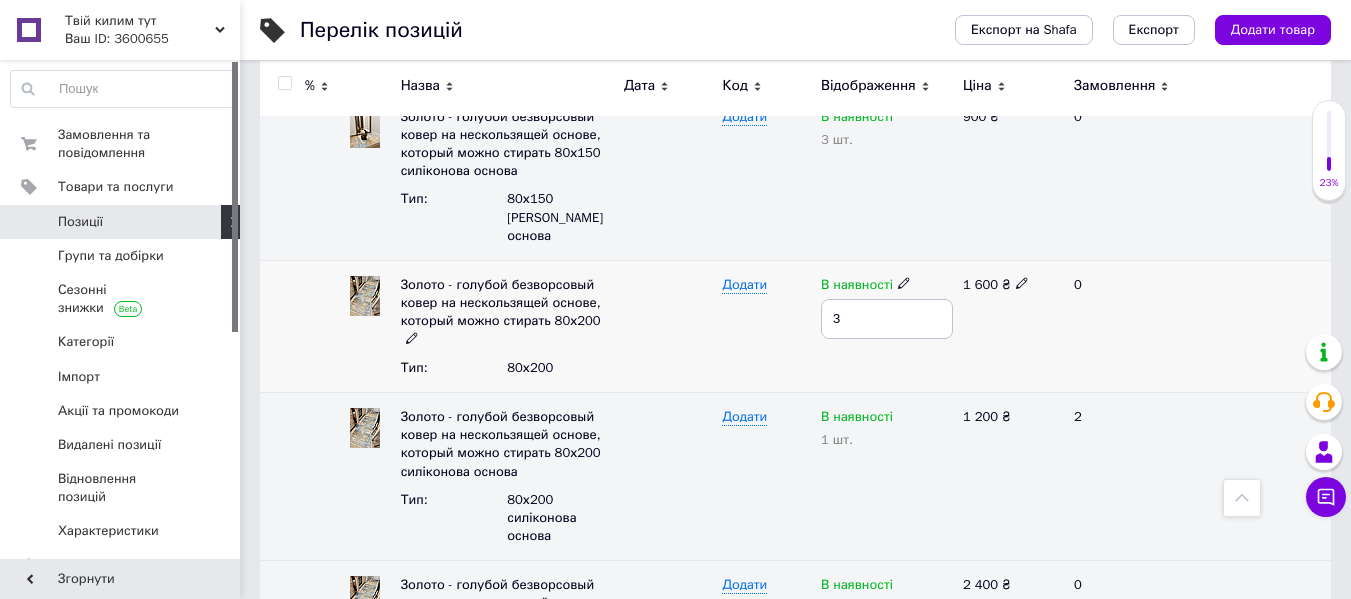 click on "3" at bounding box center [887, 319] 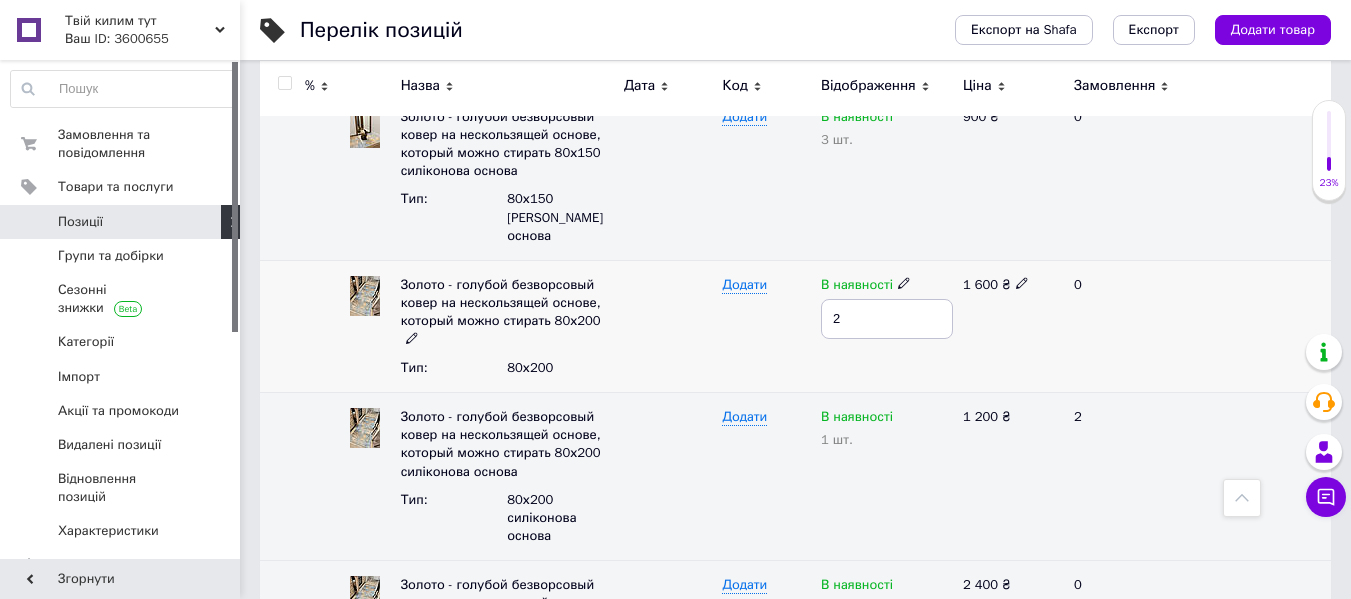 click on "В наявності 2" at bounding box center (887, 327) 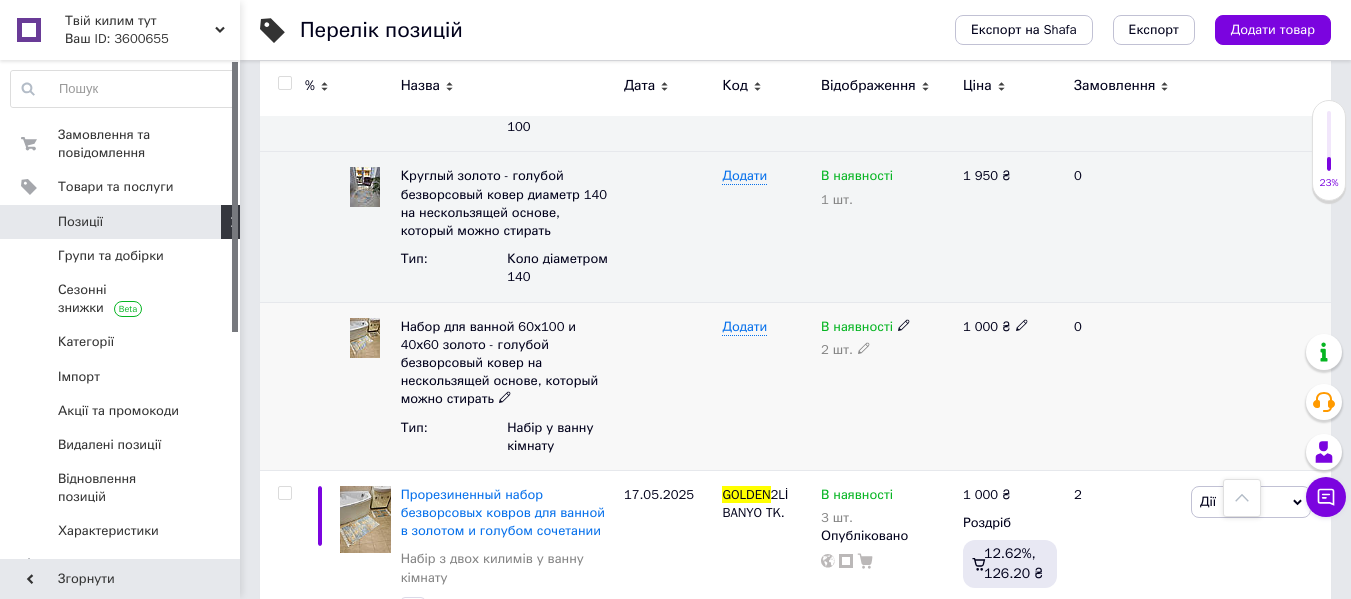 scroll, scrollTop: 2400, scrollLeft: 0, axis: vertical 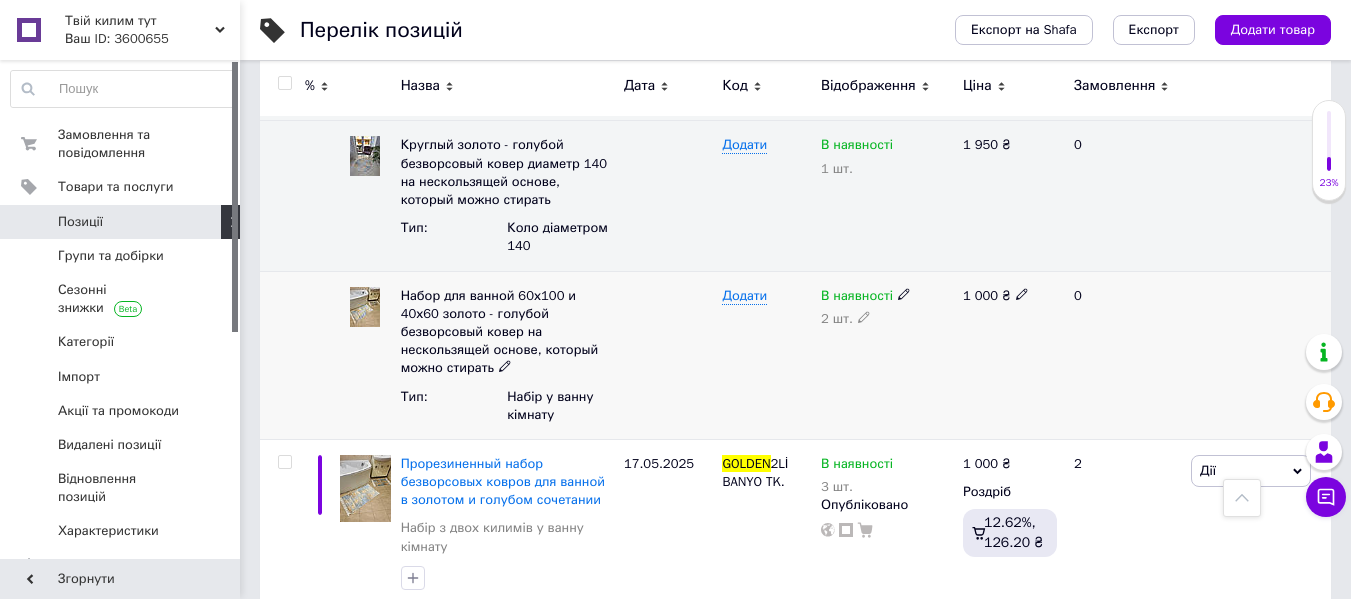 click on "2 шт." at bounding box center (887, 319) 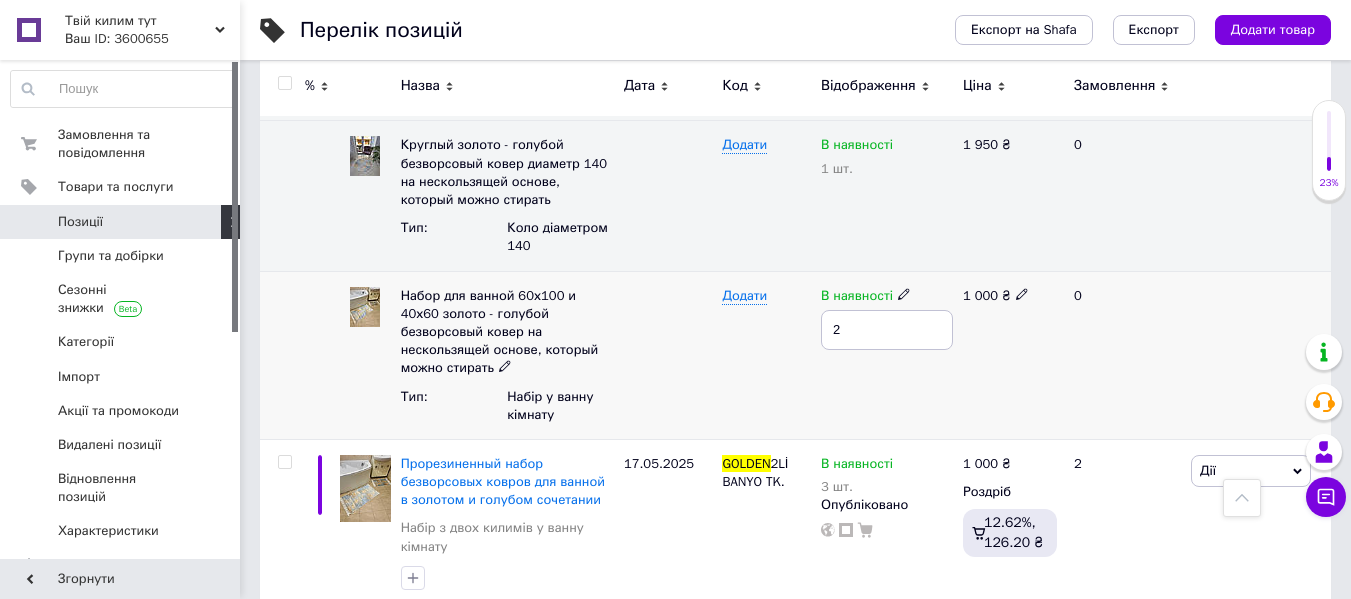 click on "2" at bounding box center [887, 330] 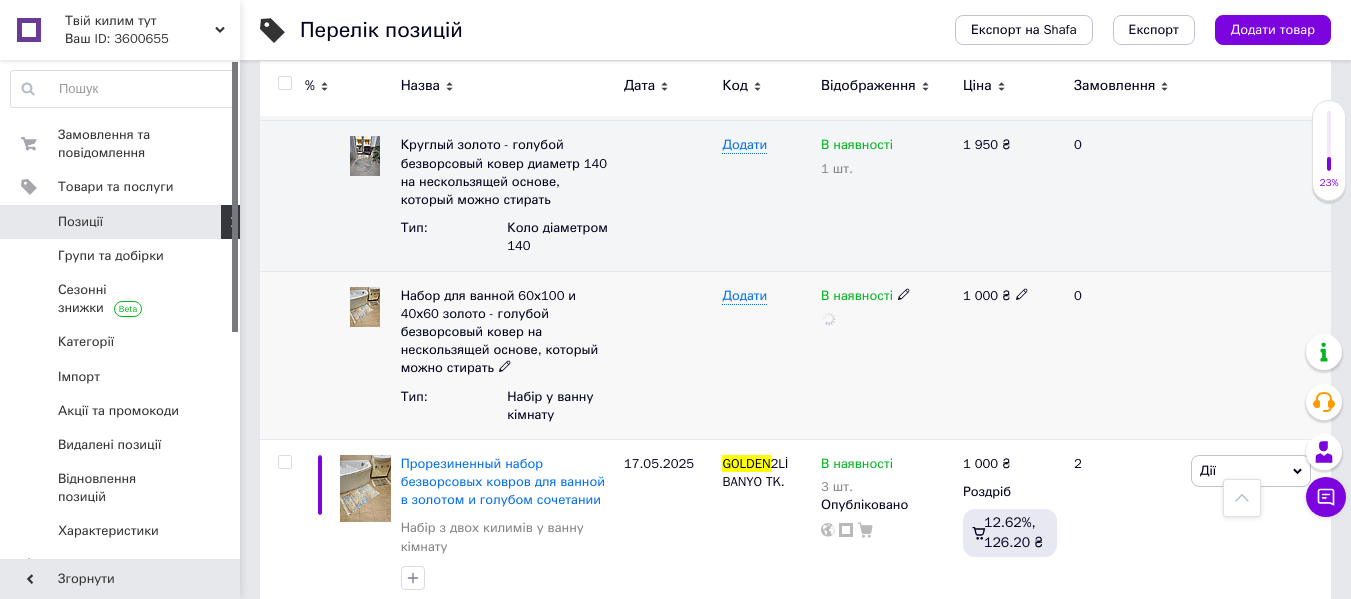 click on "В наявності" at bounding box center [887, 355] 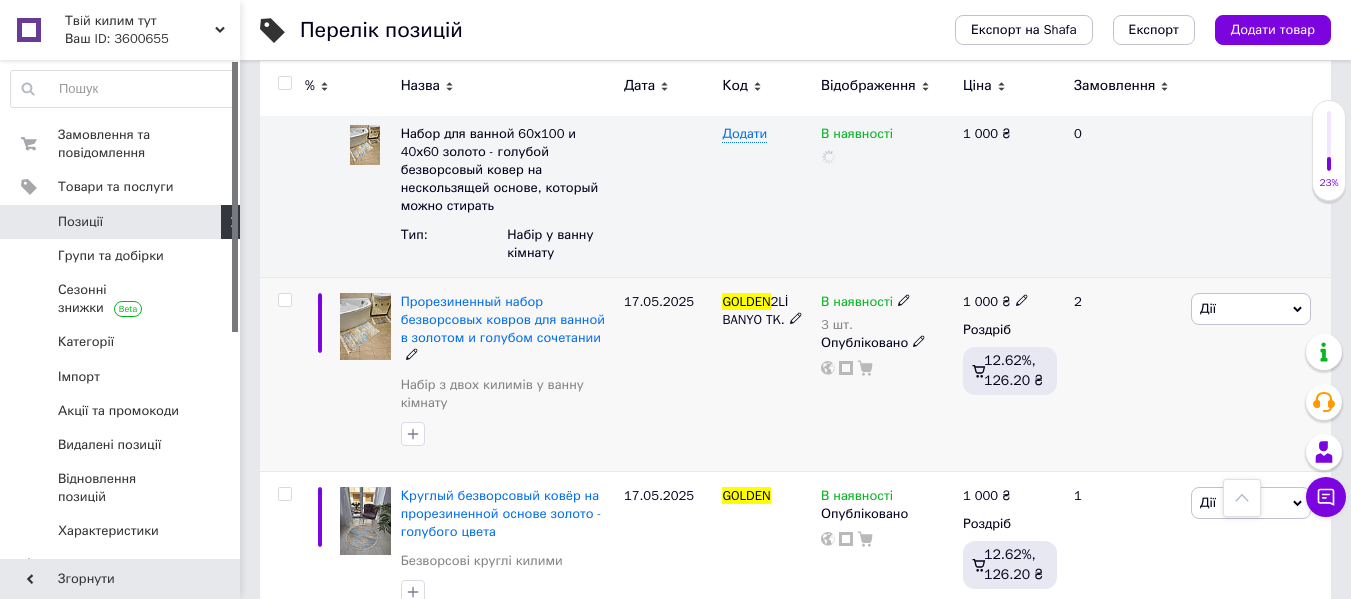 scroll, scrollTop: 2595, scrollLeft: 0, axis: vertical 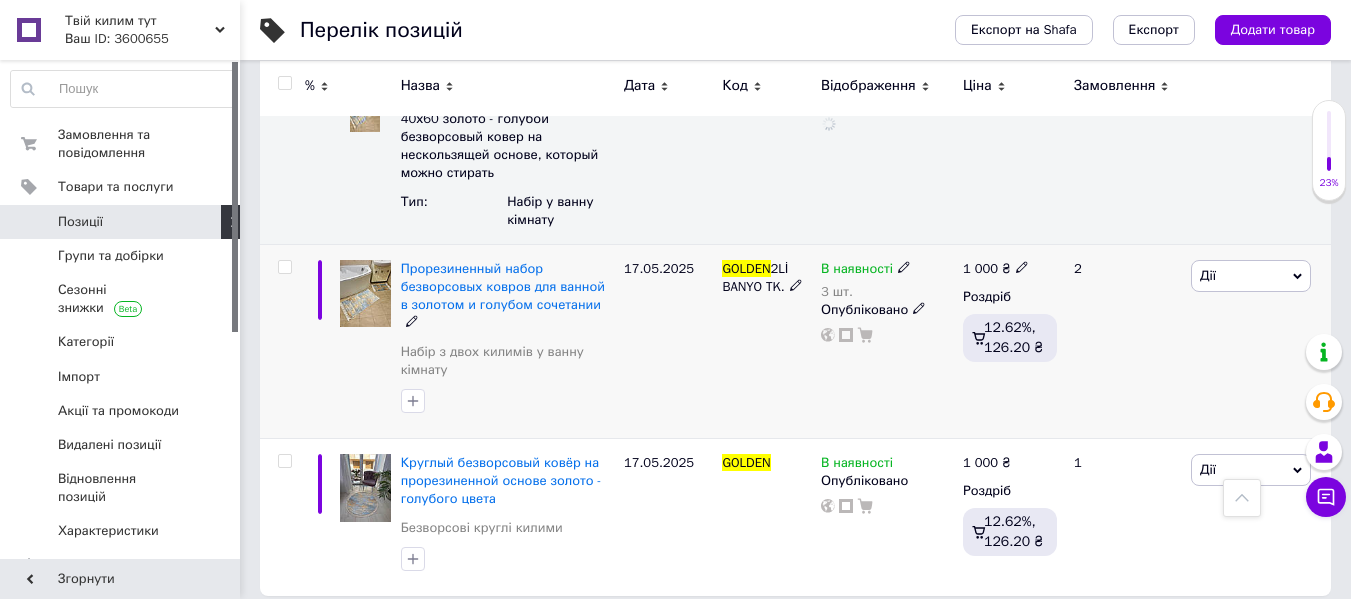 click on "3 шт." at bounding box center (866, 292) 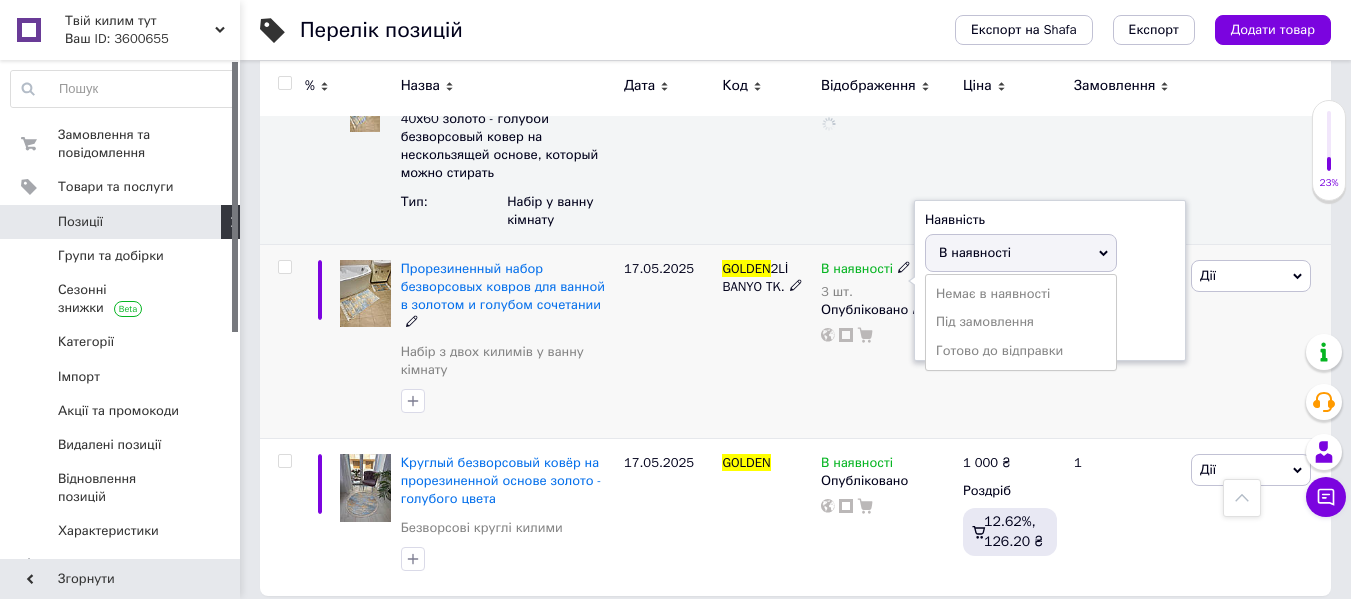 click on "Опубліковано" at bounding box center (887, 310) 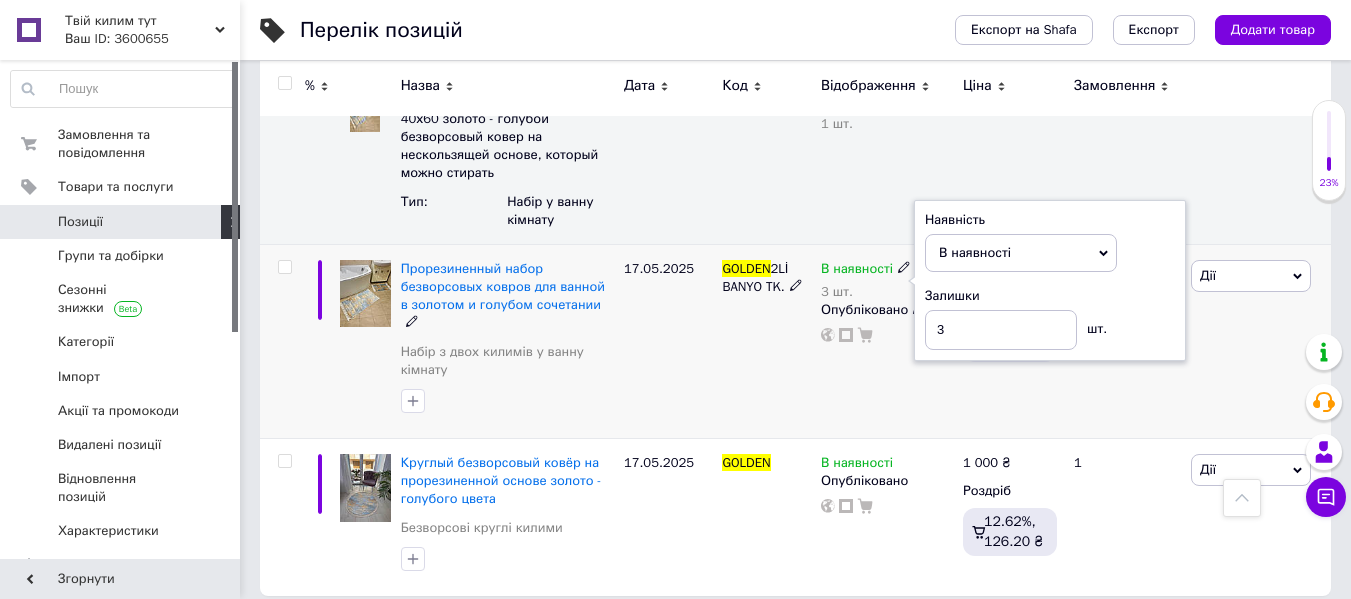 click on "В наявності" at bounding box center (866, 269) 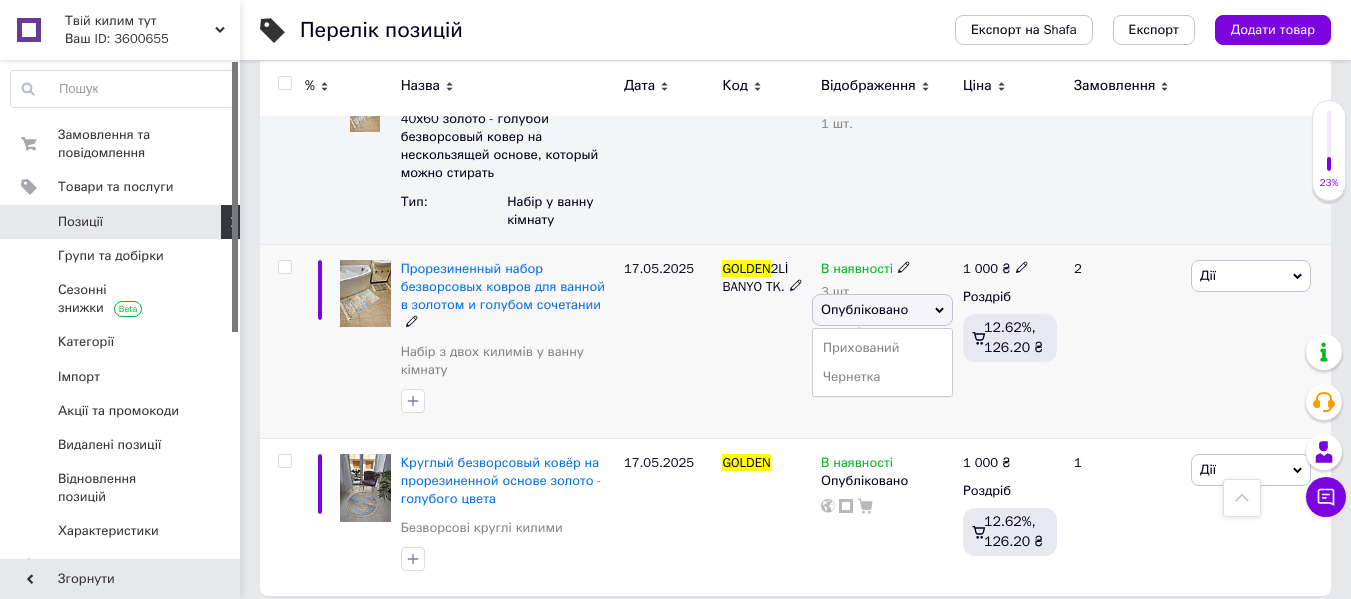 drag, startPoint x: 764, startPoint y: 299, endPoint x: 823, endPoint y: 275, distance: 63.694584 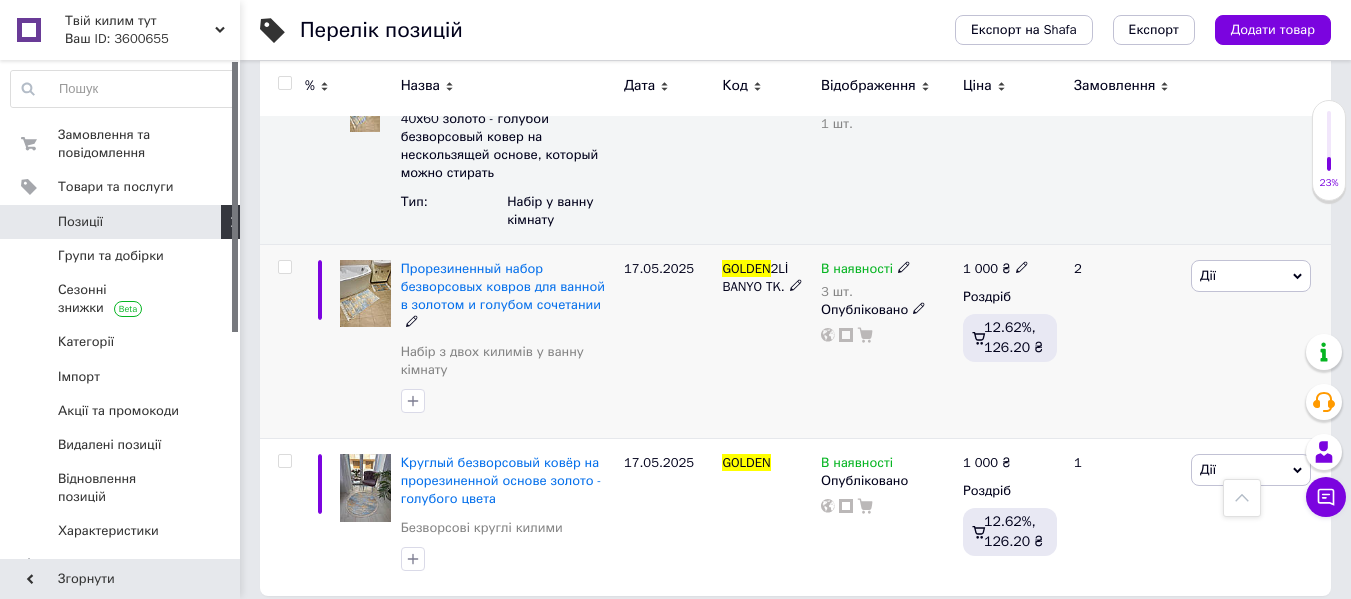 click on "3 шт." at bounding box center (866, 292) 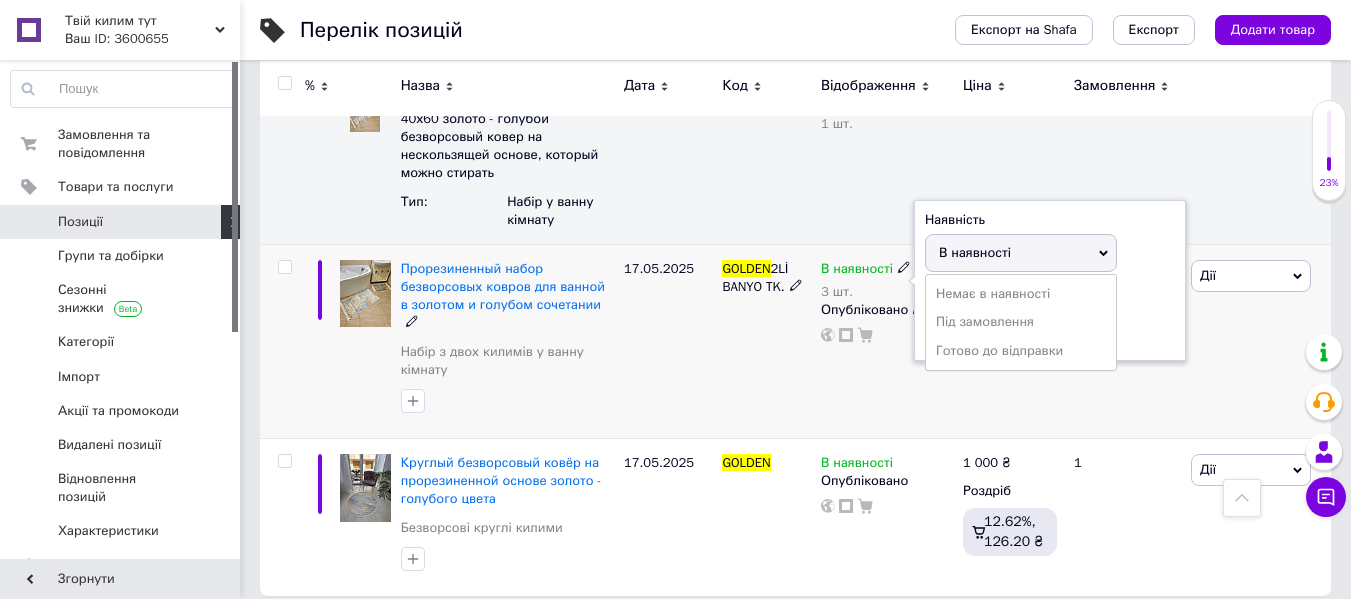click on "Опубліковано" at bounding box center [887, 310] 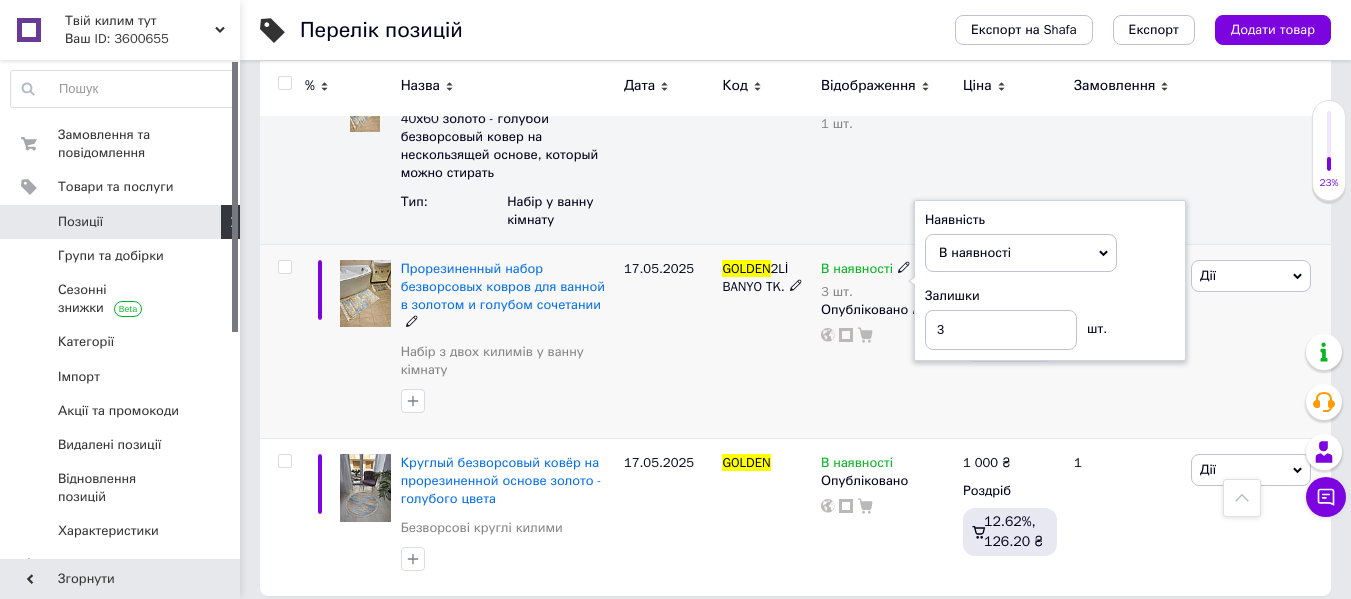 click on "3 шт." at bounding box center [866, 292] 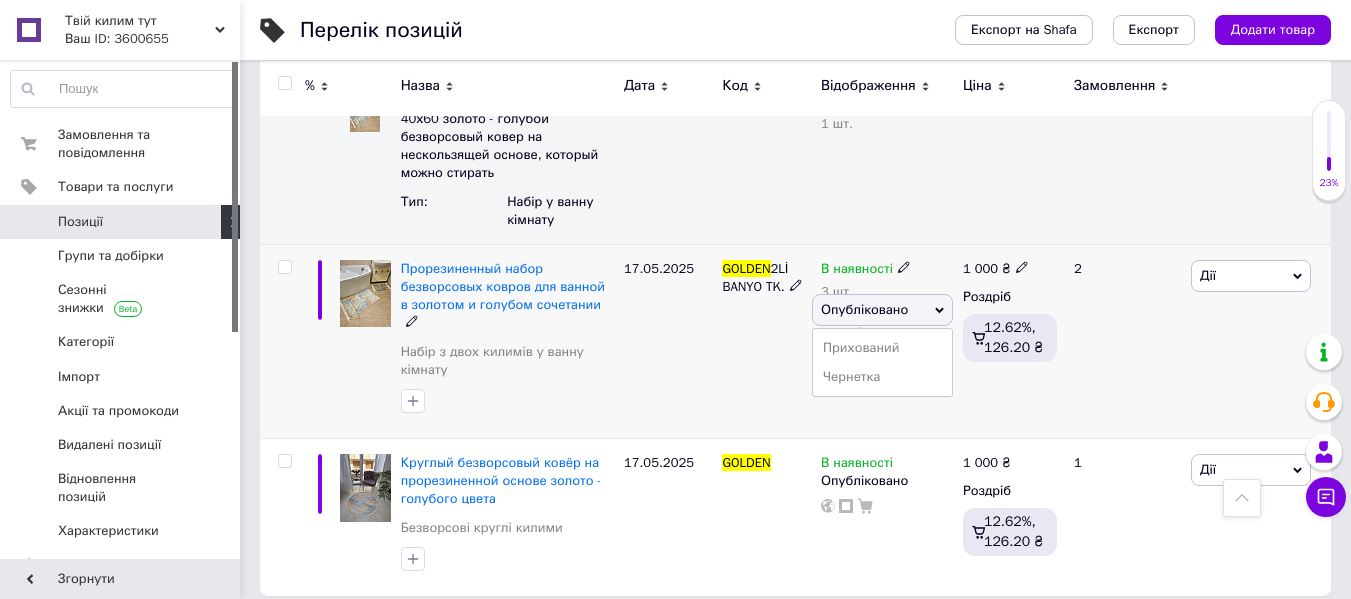 click on "В наявності 3 шт." at bounding box center [887, 280] 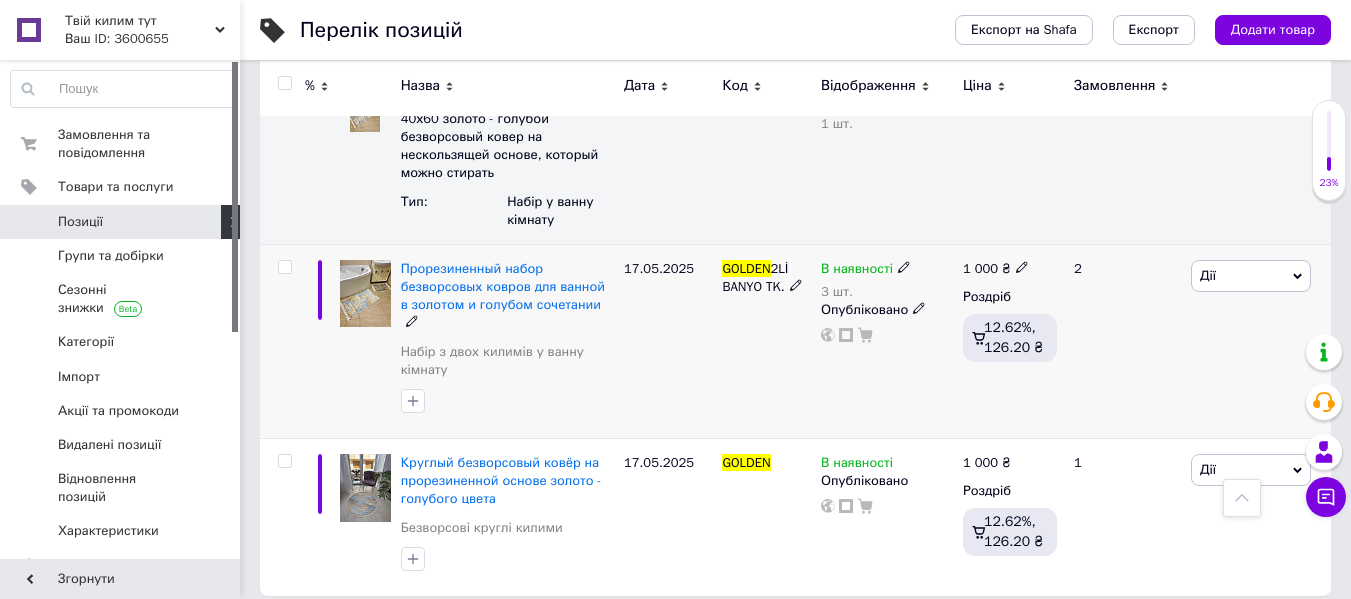 click on "3 шт." at bounding box center (866, 292) 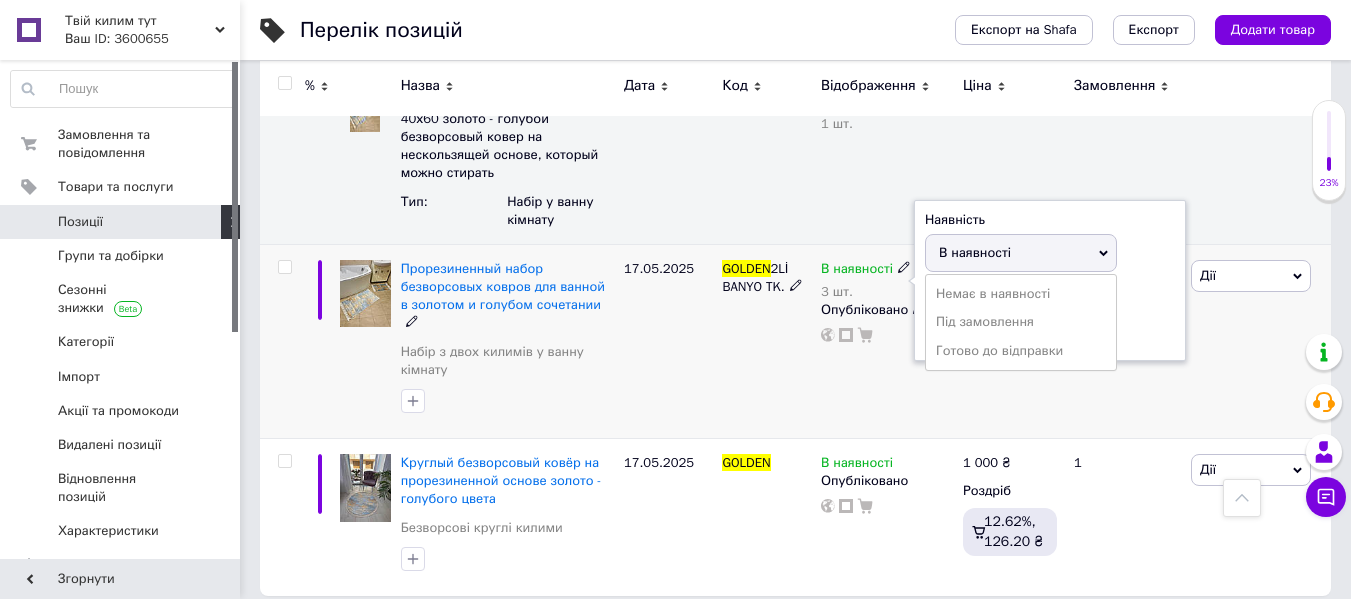 click on "В наявності" at bounding box center [975, 252] 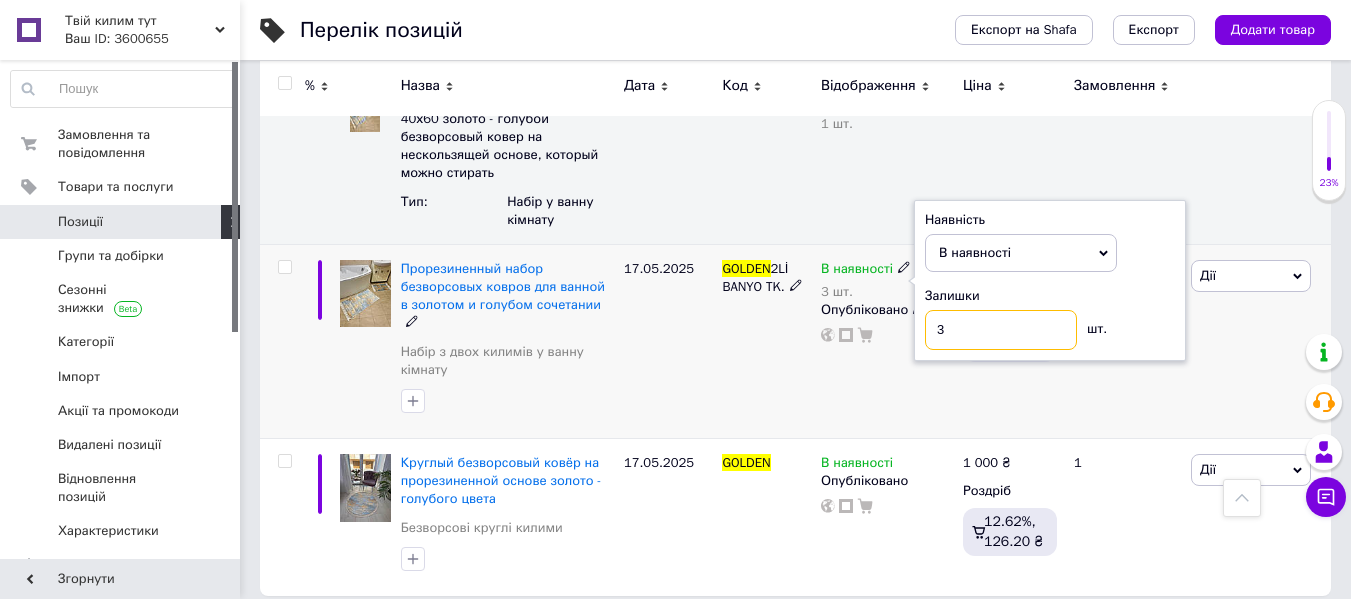 click on "3" at bounding box center [1001, 330] 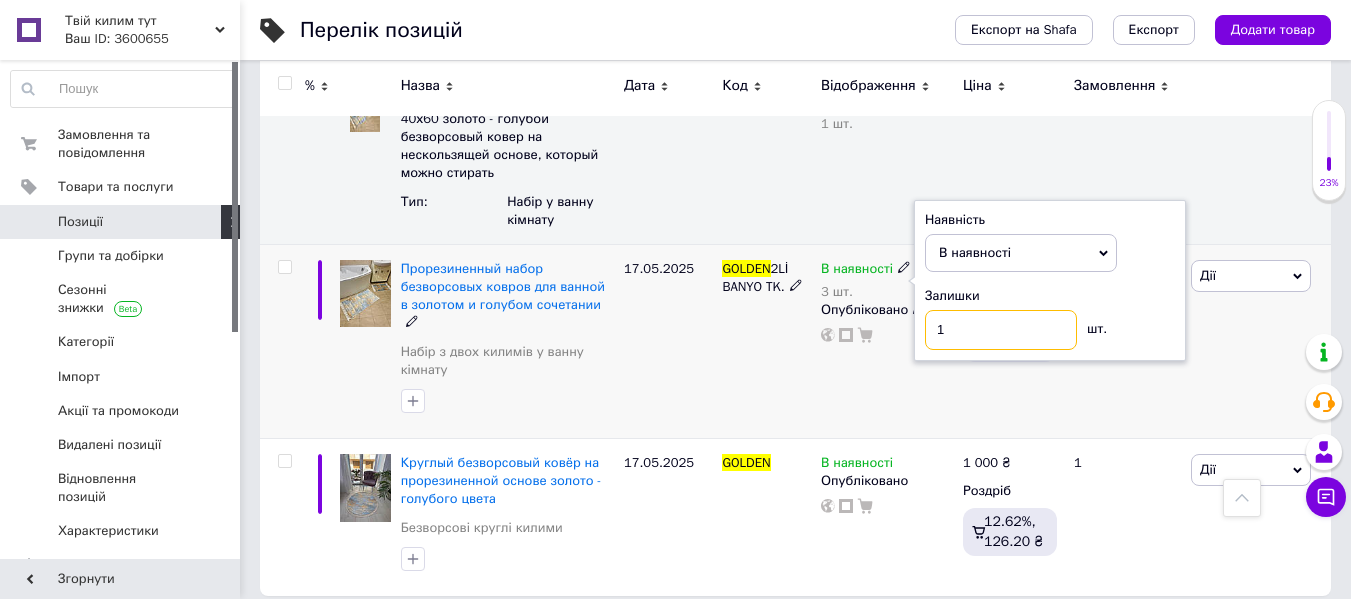type on "1" 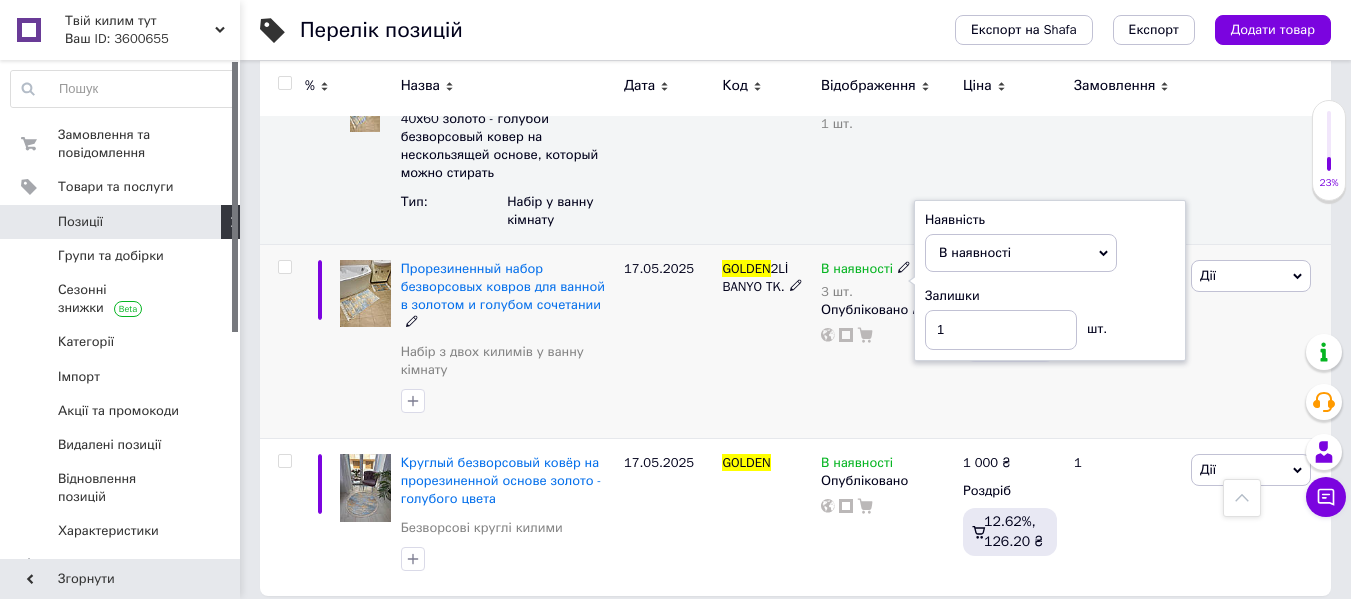 click on "В наявності 3 шт. Наявність В наявності Немає в наявності Під замовлення [PERSON_NAME] до відправки Залишки 1 шт. Опубліковано" at bounding box center [887, 341] 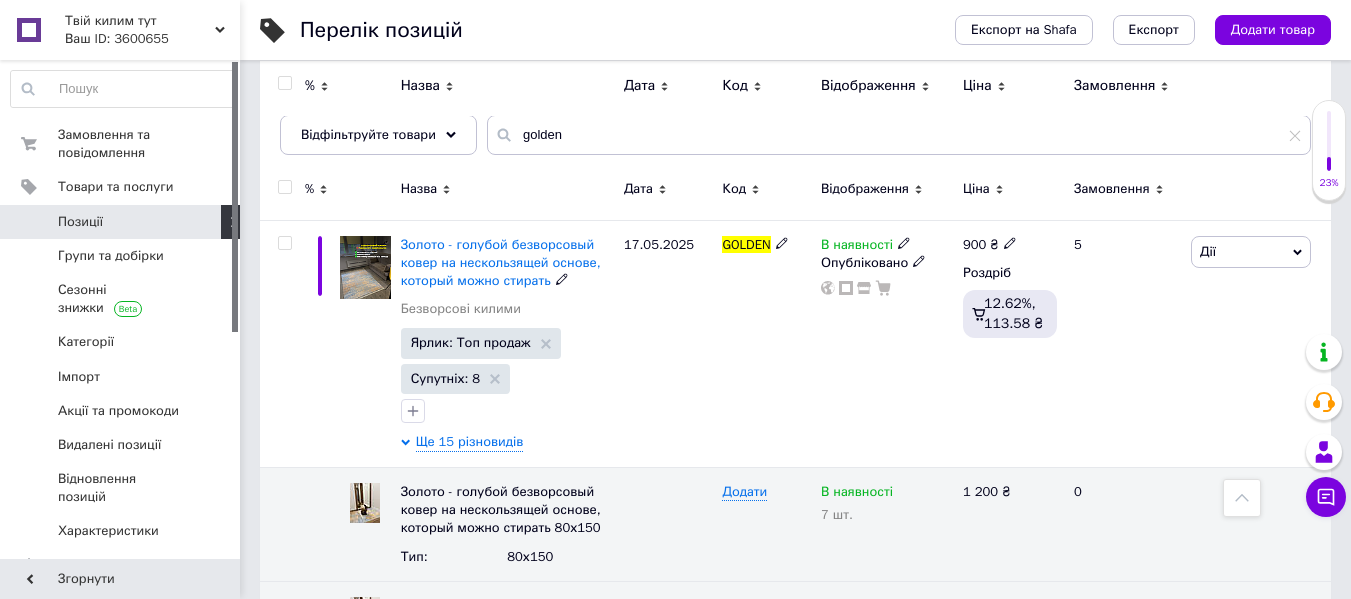scroll, scrollTop: 0, scrollLeft: 0, axis: both 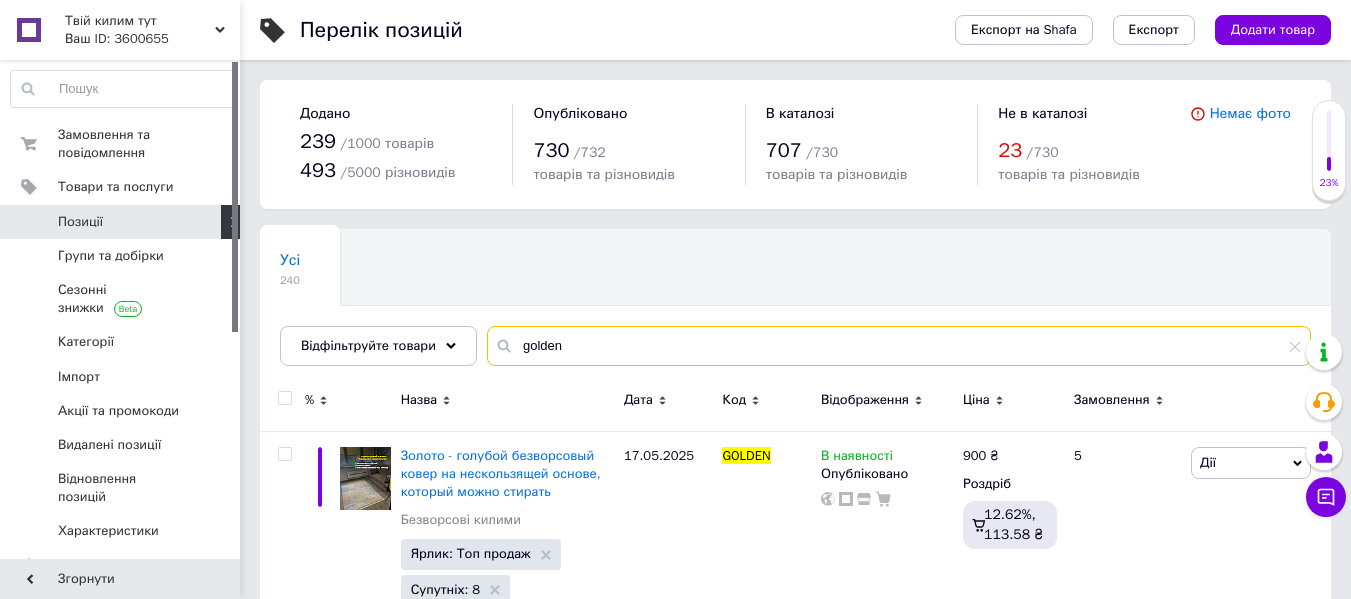 click on "golden" at bounding box center (899, 346) 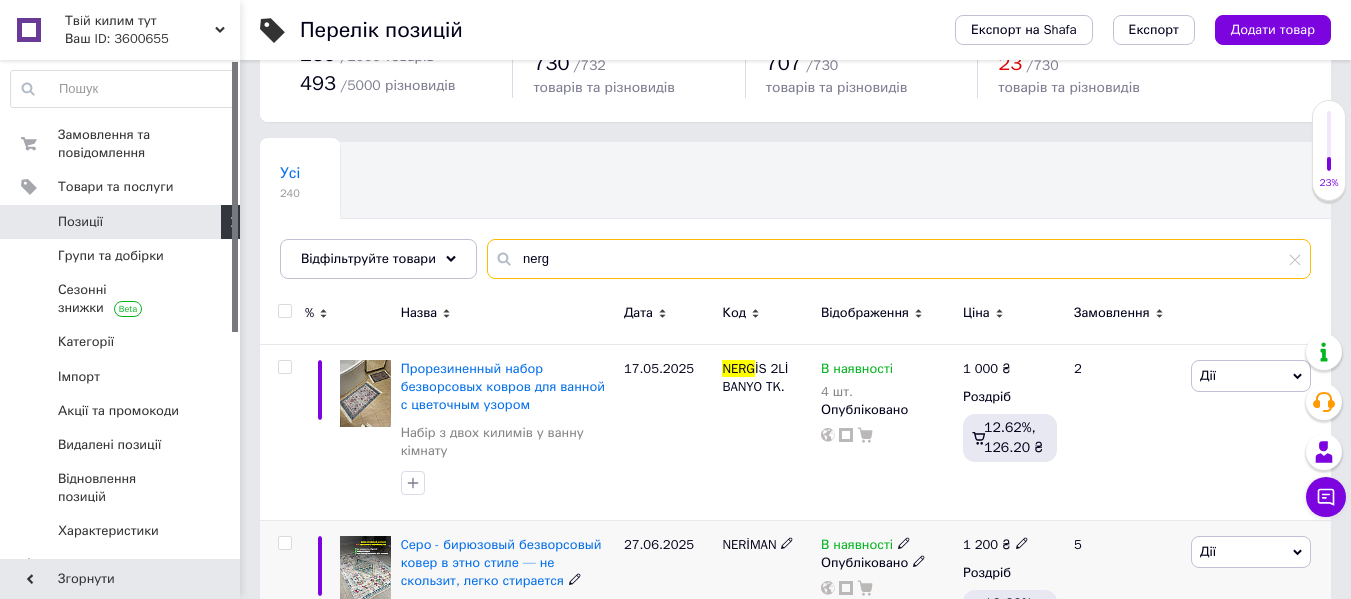 scroll, scrollTop: 200, scrollLeft: 0, axis: vertical 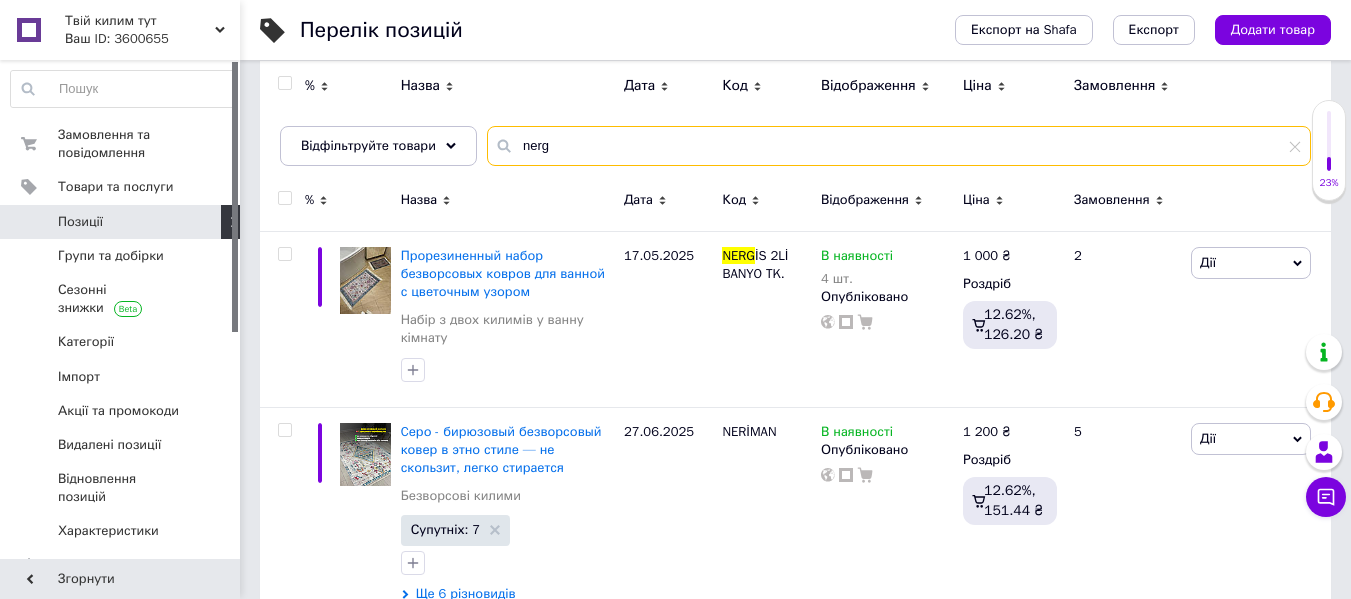 type on "nerg" 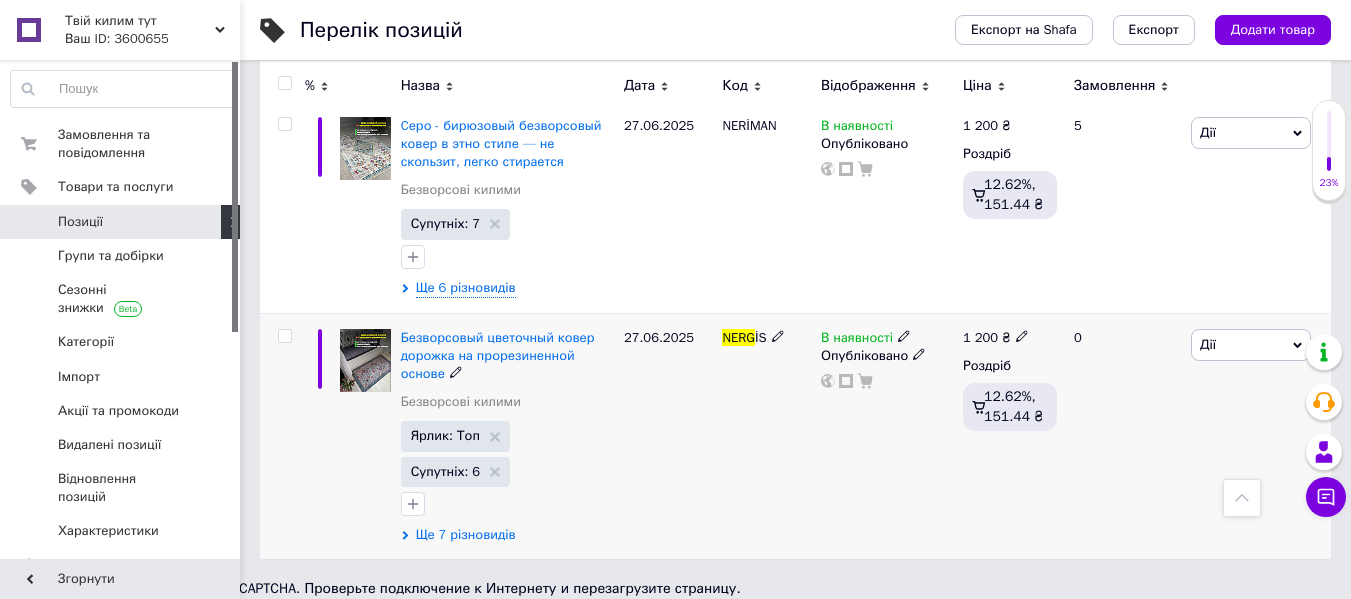 scroll, scrollTop: 506, scrollLeft: 0, axis: vertical 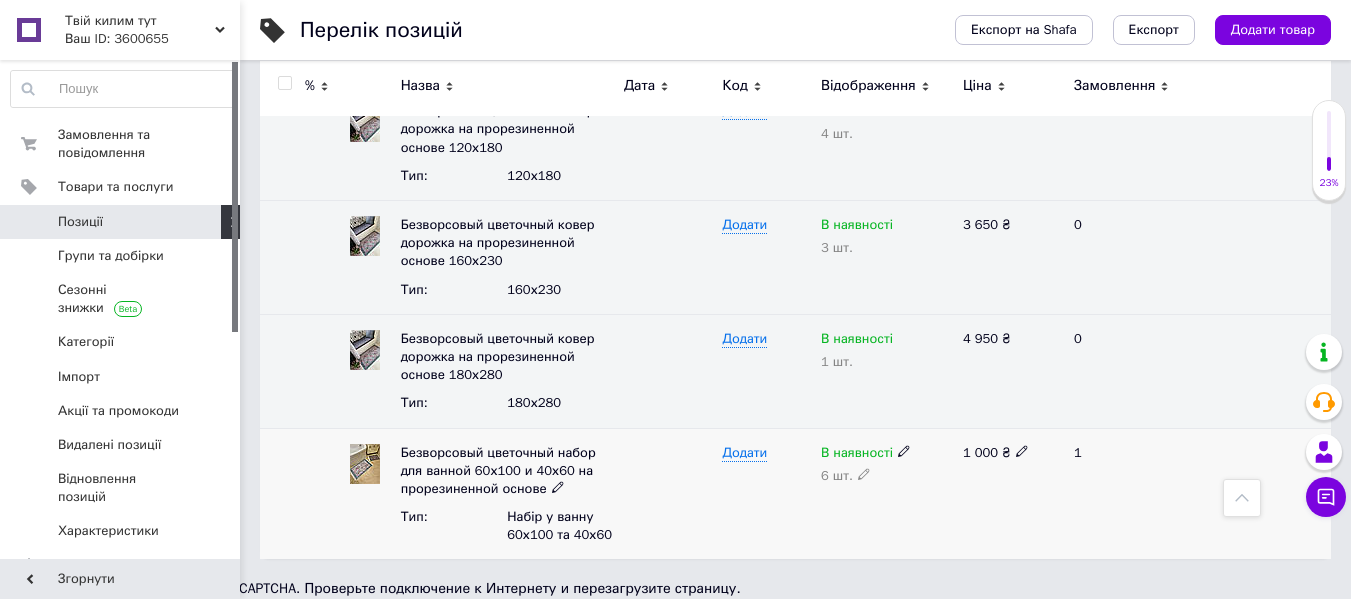 click on "6 шт." at bounding box center [887, 476] 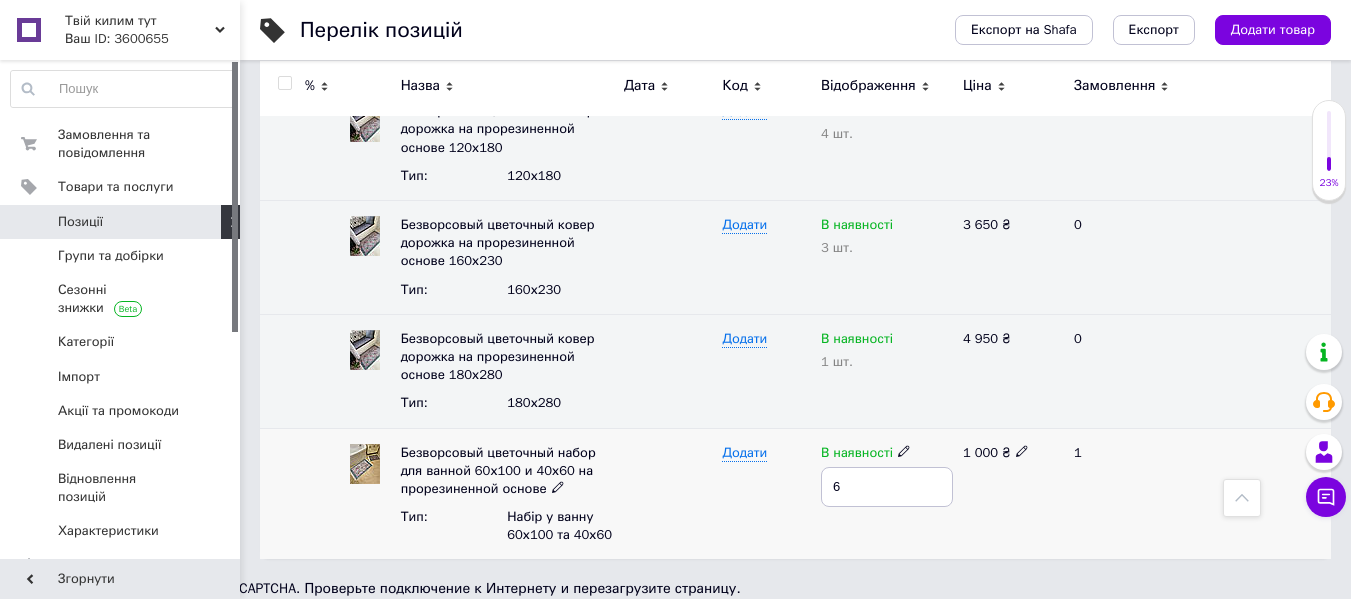 click on "6" at bounding box center [887, 487] 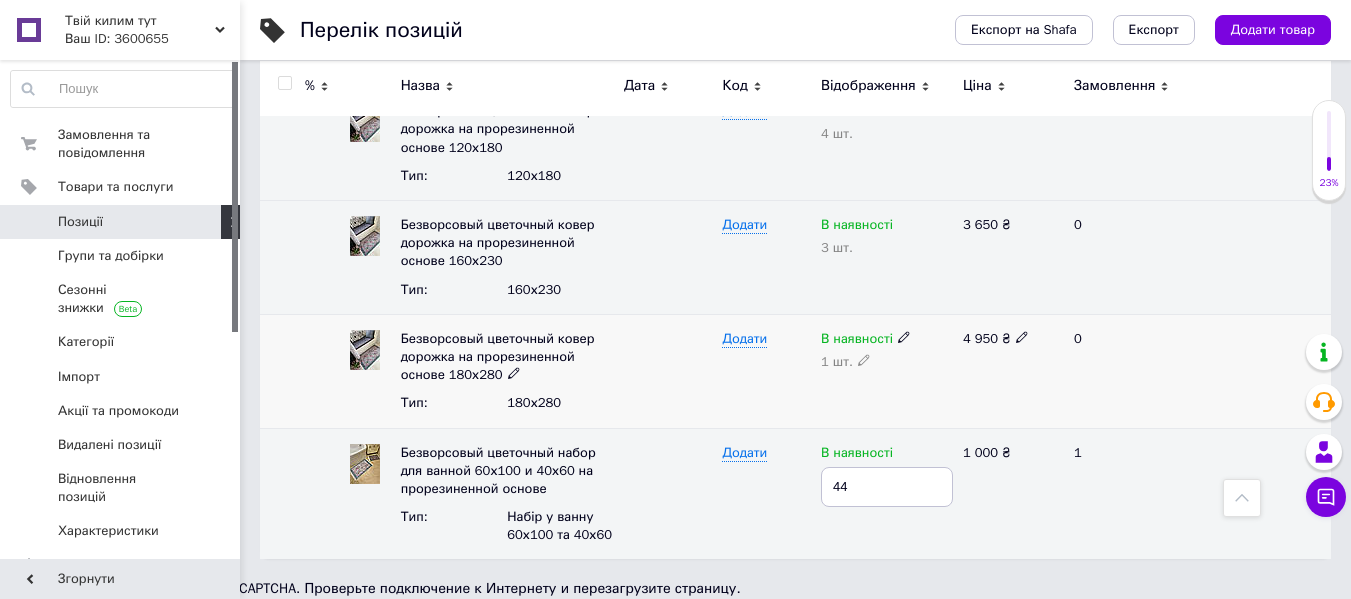 type on "4" 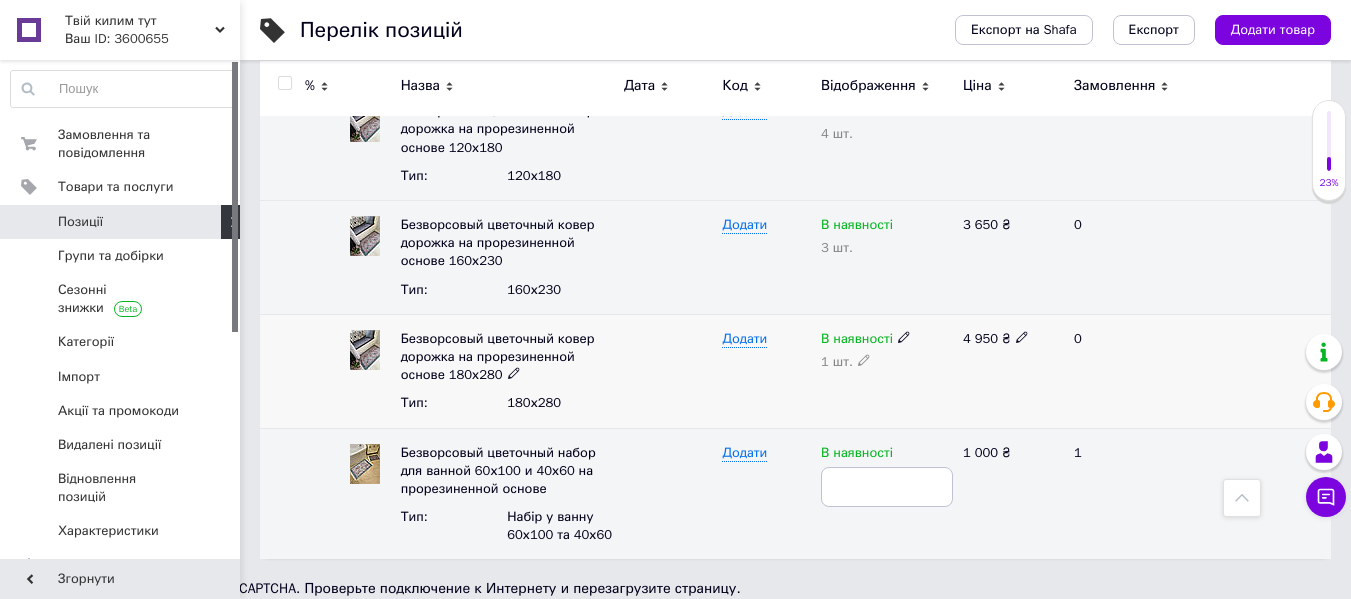 type on "5" 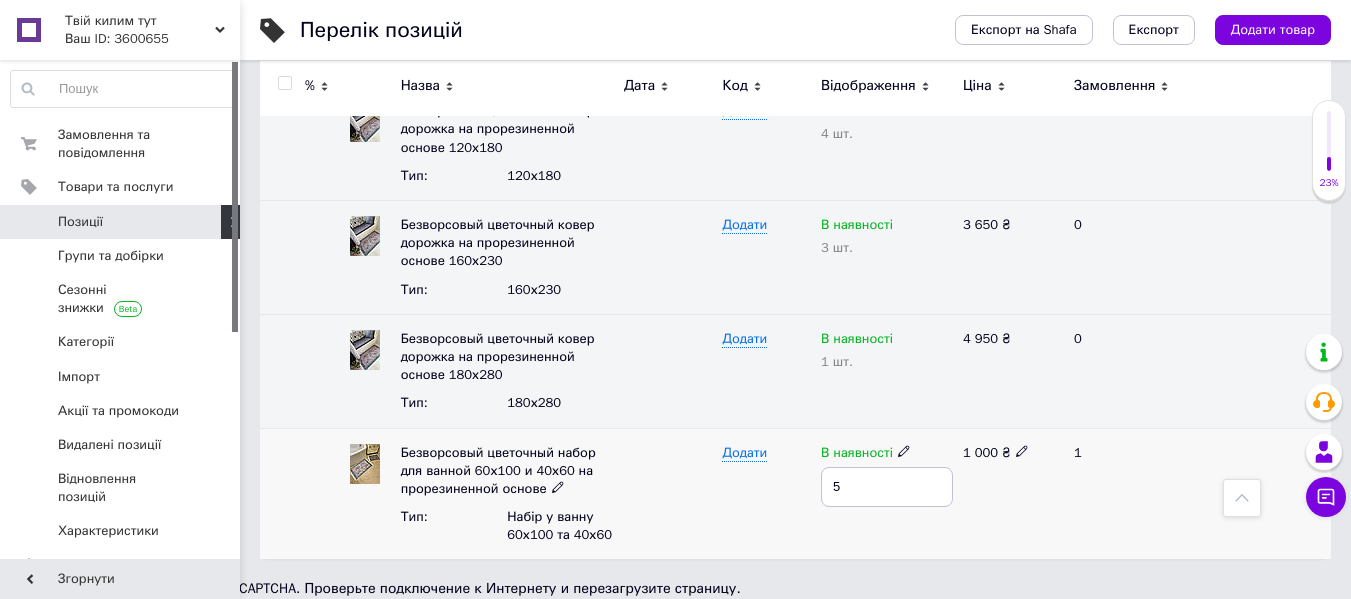 click at bounding box center [668, 493] 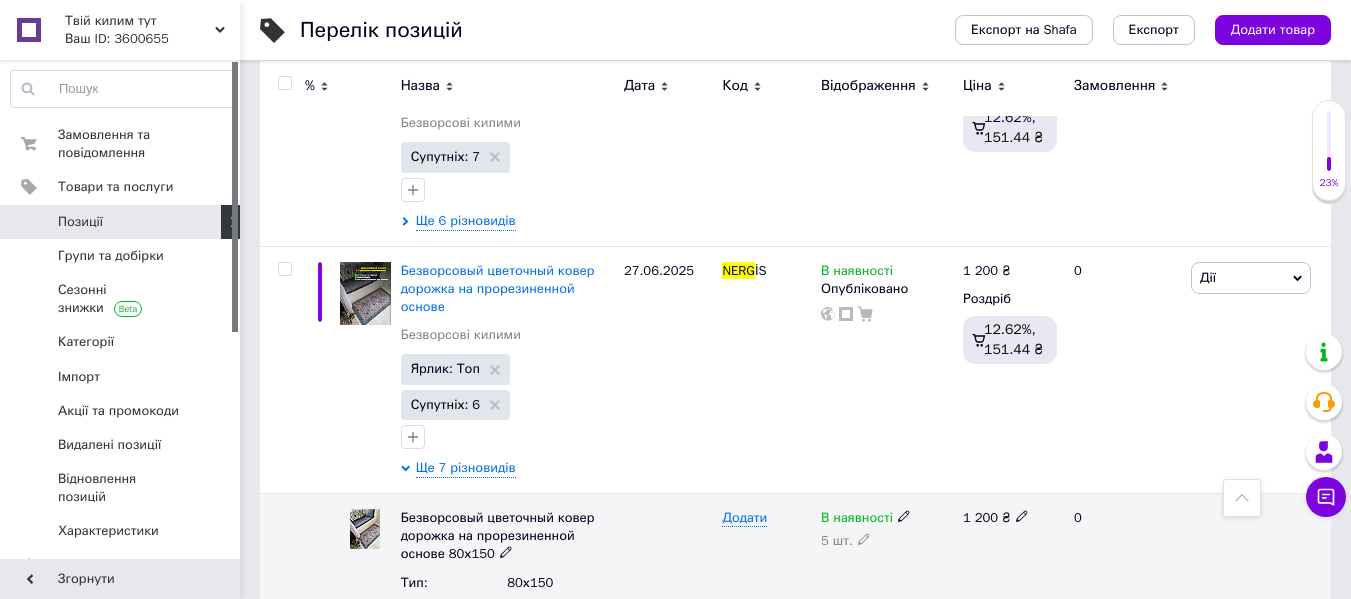 scroll, scrollTop: 221, scrollLeft: 0, axis: vertical 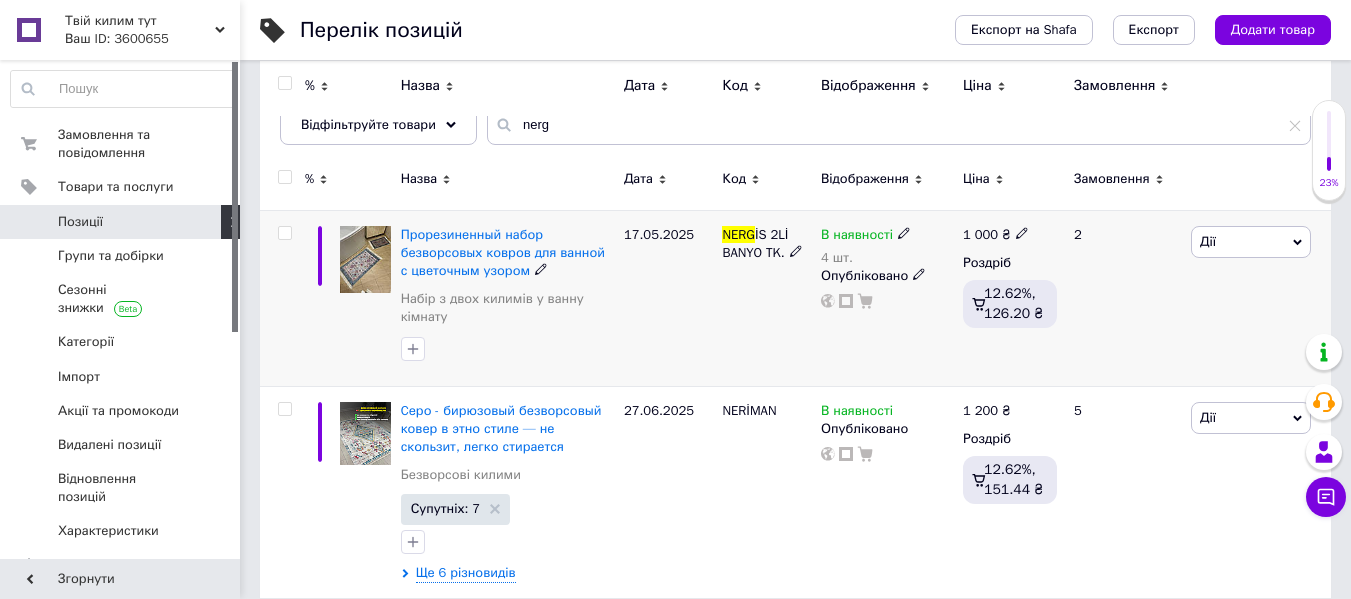 click on "4 шт." at bounding box center [866, 258] 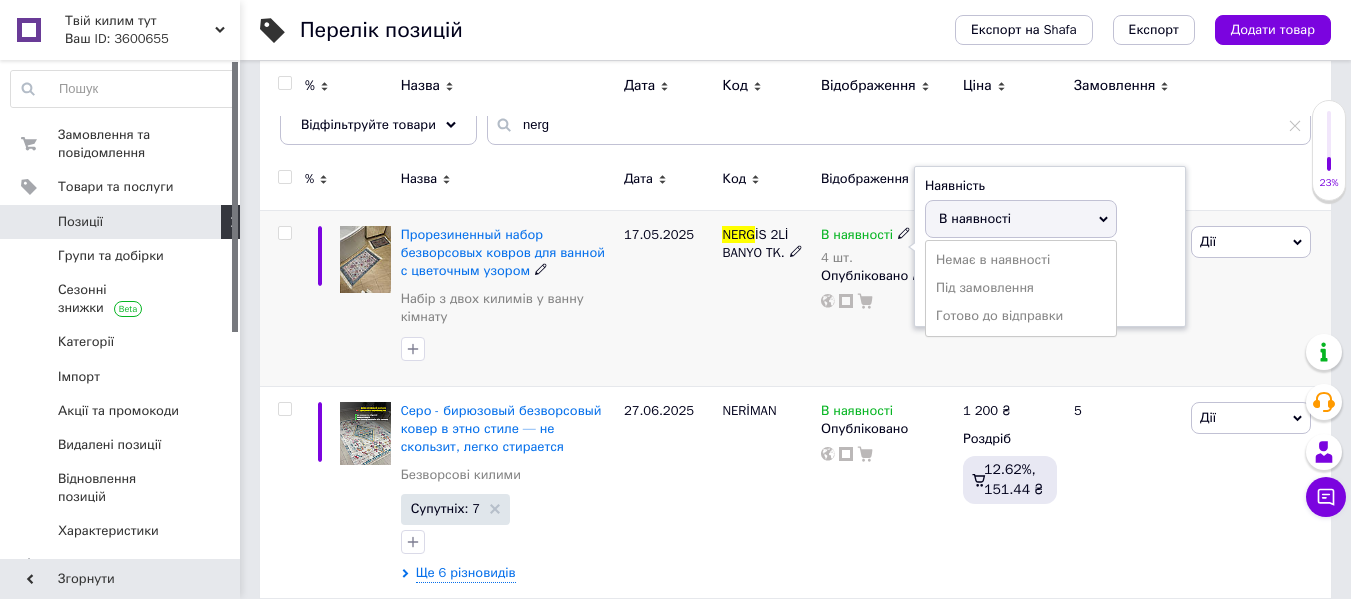 click on "В наявності" at bounding box center (1021, 219) 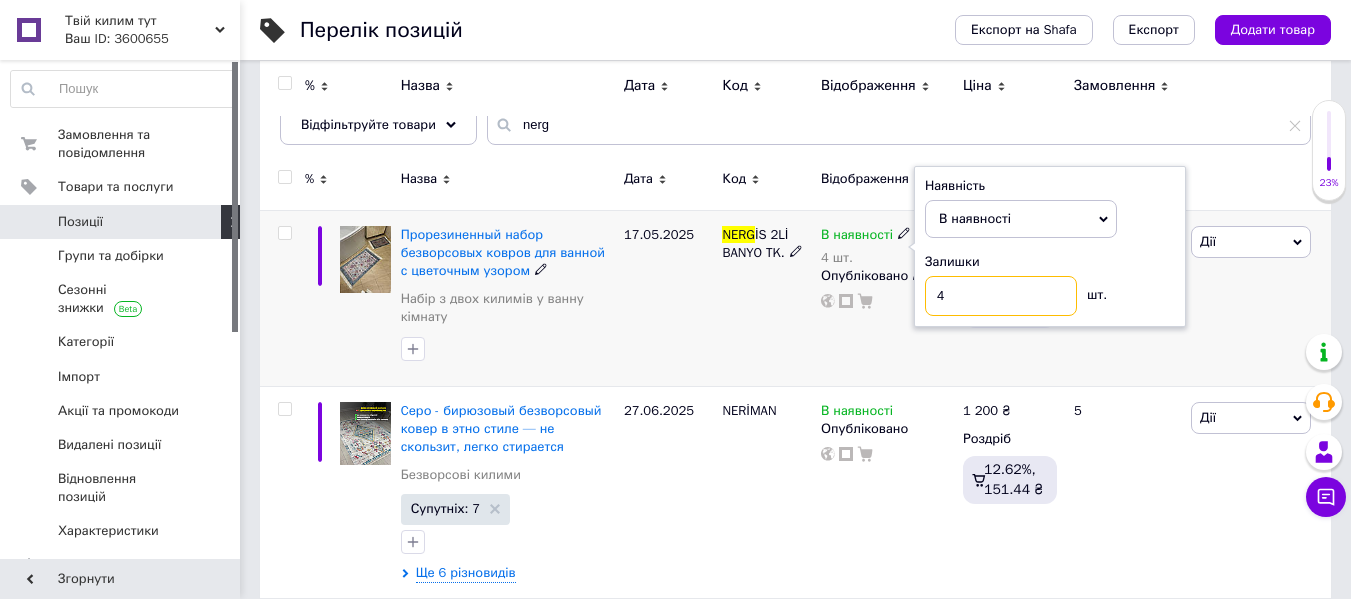 click on "4" at bounding box center (1001, 296) 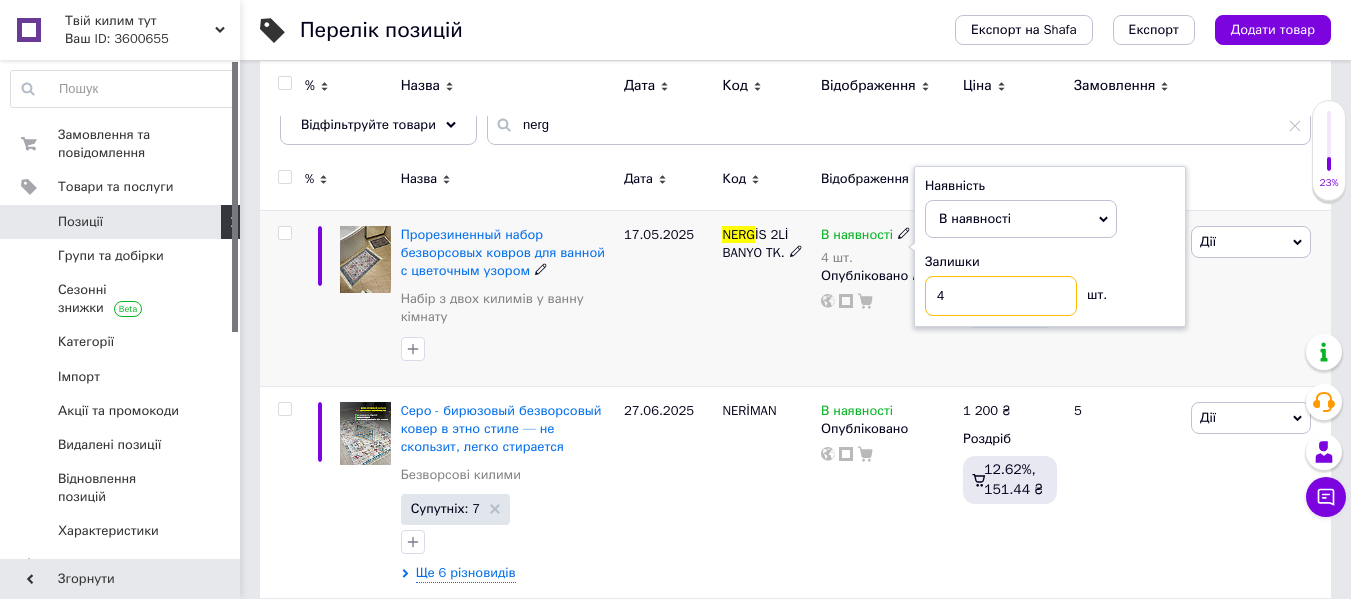 type on "5" 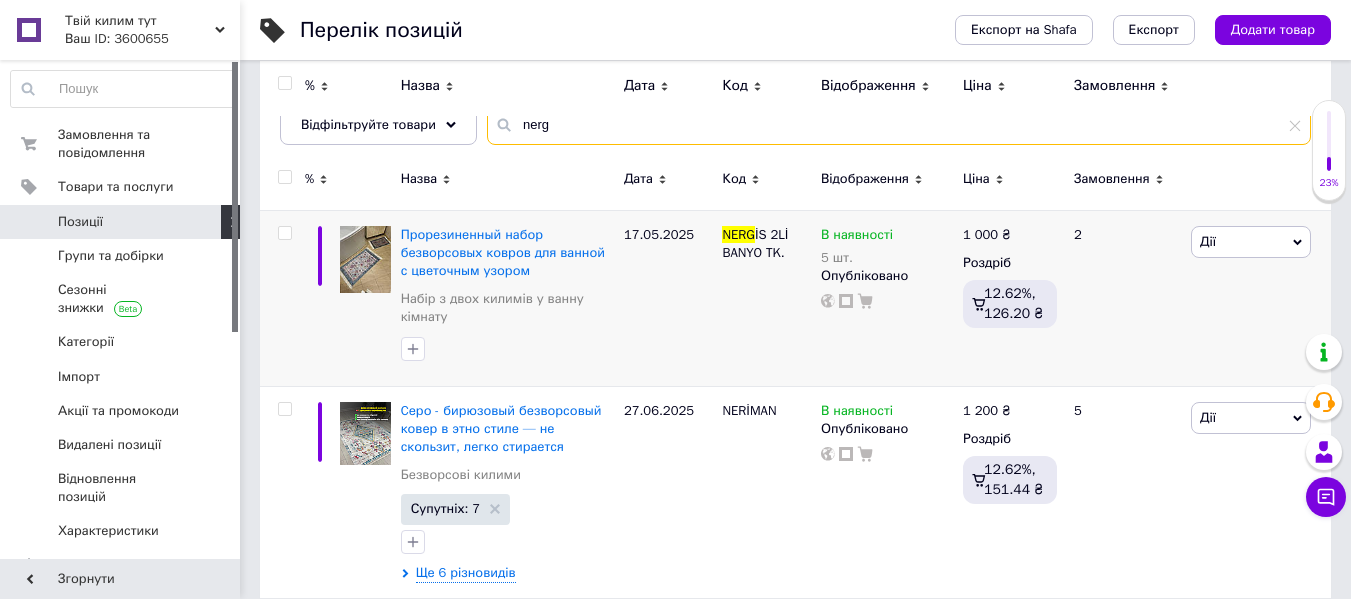 click on "nerg" at bounding box center [899, 125] 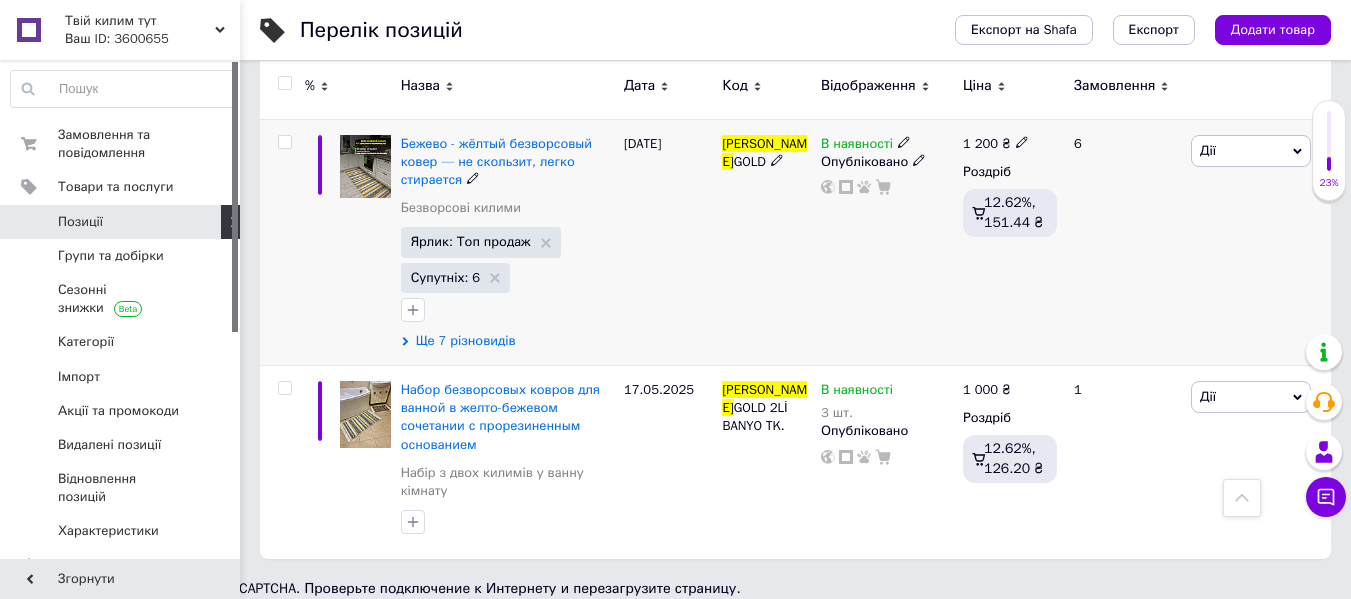 scroll, scrollTop: 312, scrollLeft: 0, axis: vertical 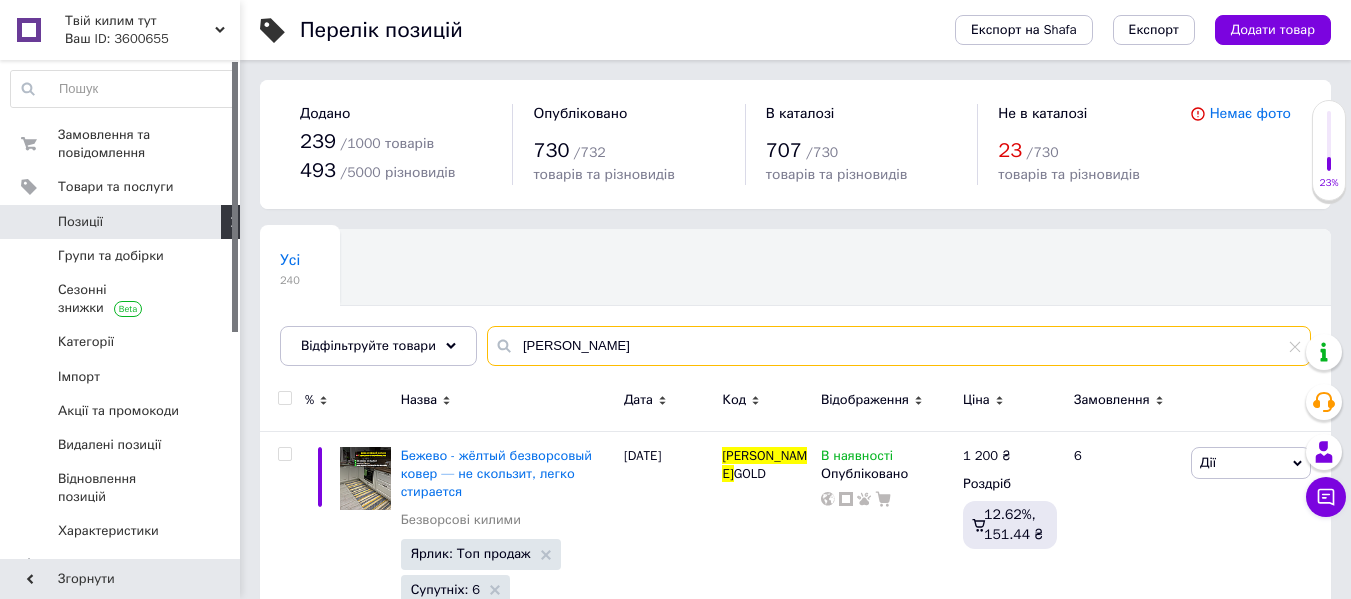 click on "[PERSON_NAME]" at bounding box center [899, 346] 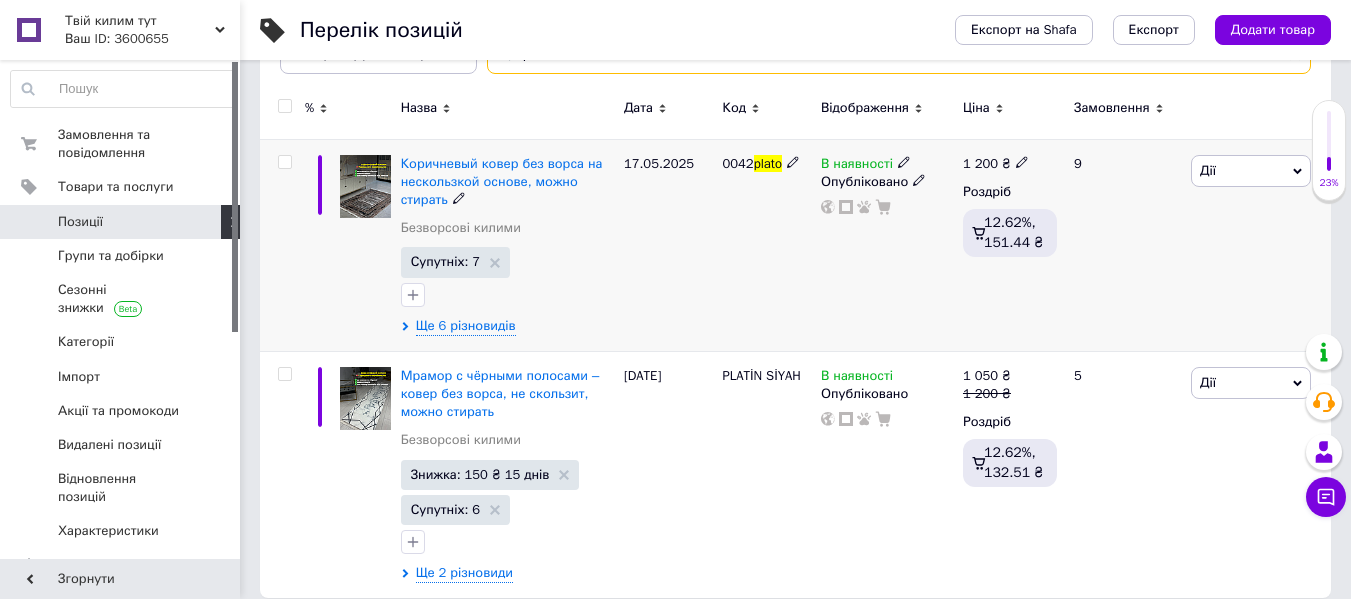 scroll, scrollTop: 300, scrollLeft: 0, axis: vertical 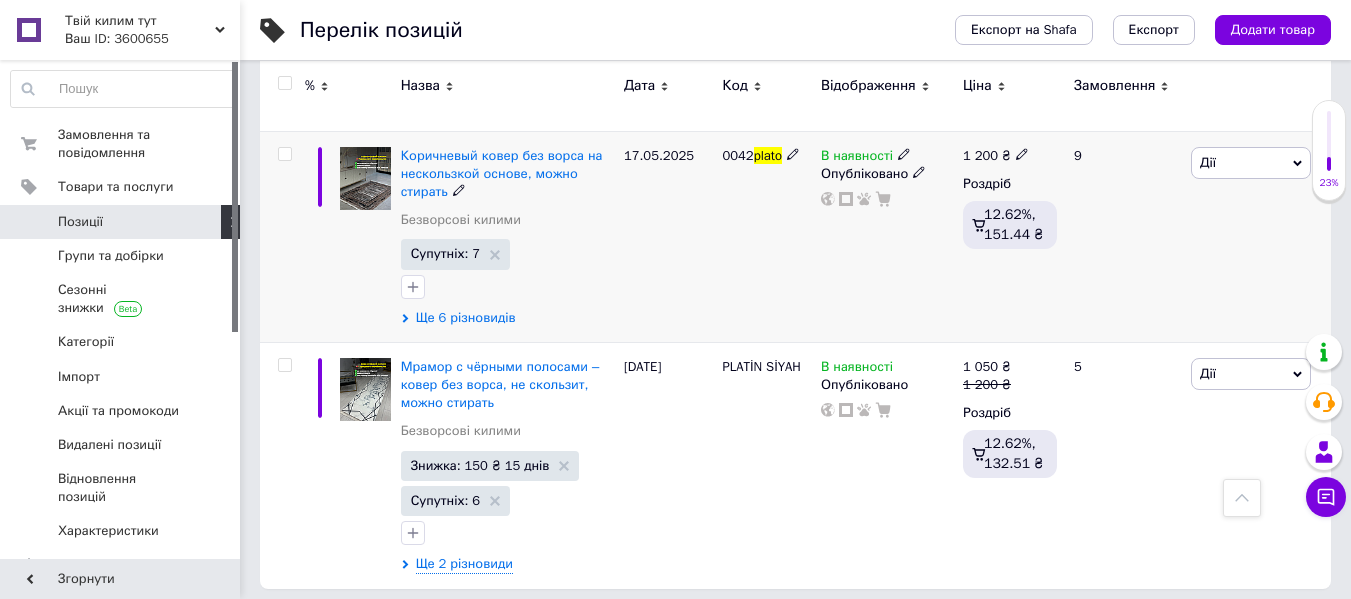 click on "Ще 6 різновидів" at bounding box center [466, 318] 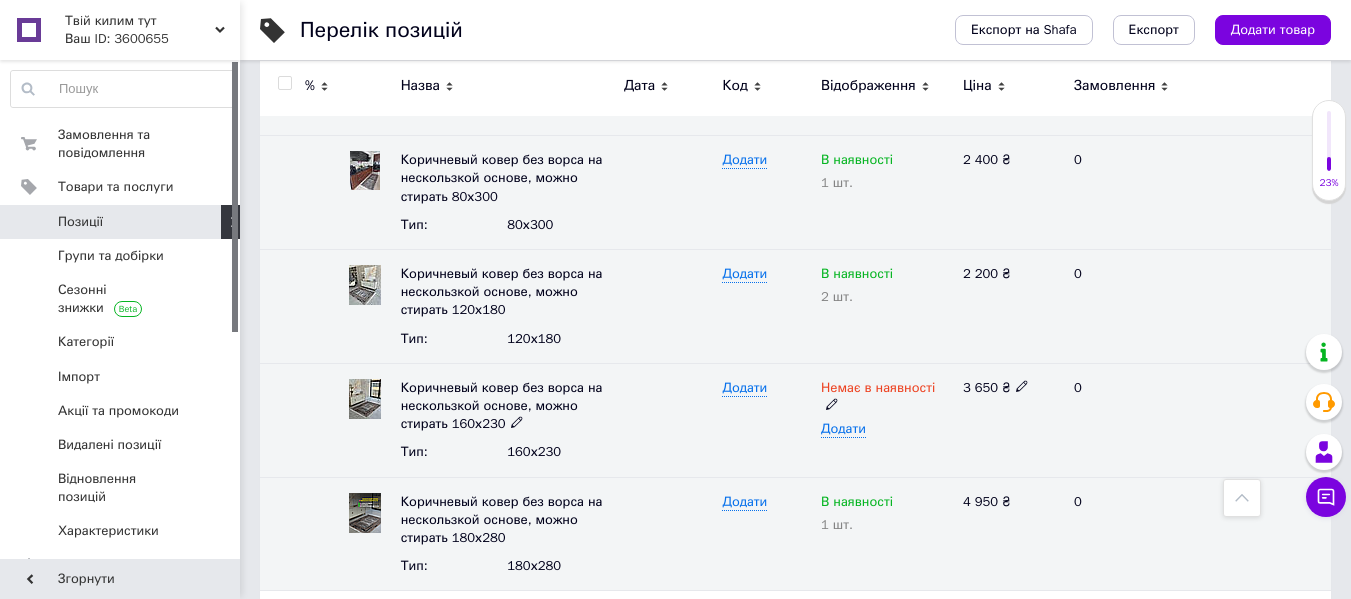 scroll, scrollTop: 231, scrollLeft: 0, axis: vertical 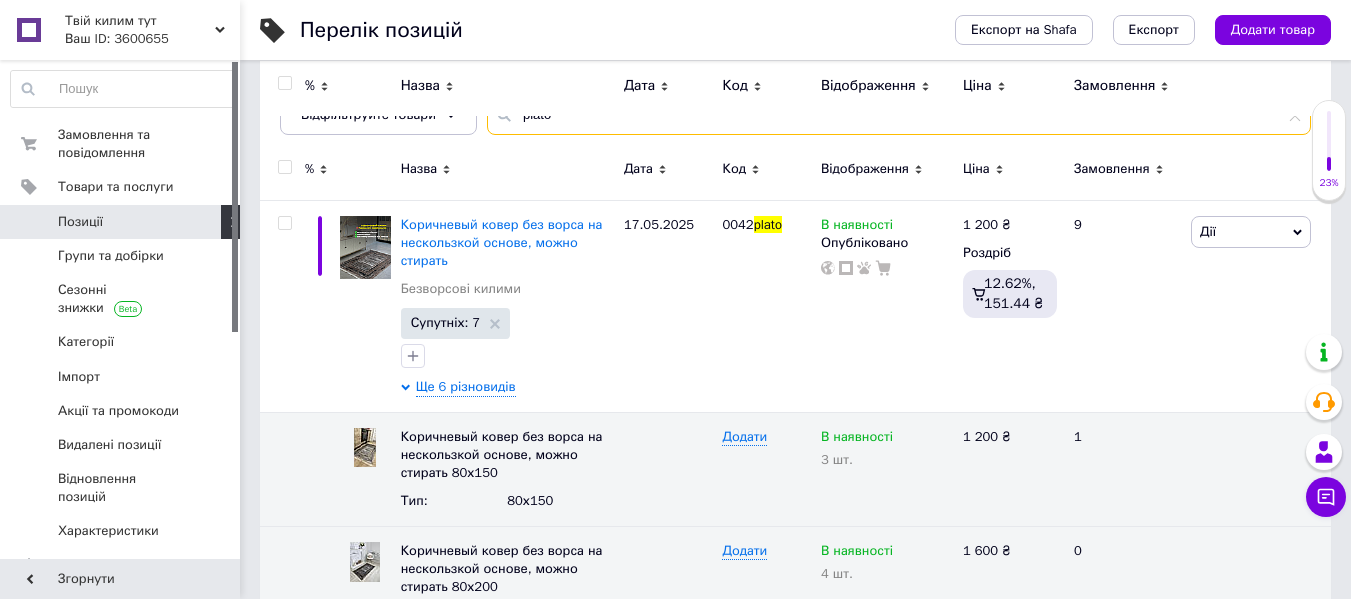 click on "plato" at bounding box center [899, 115] 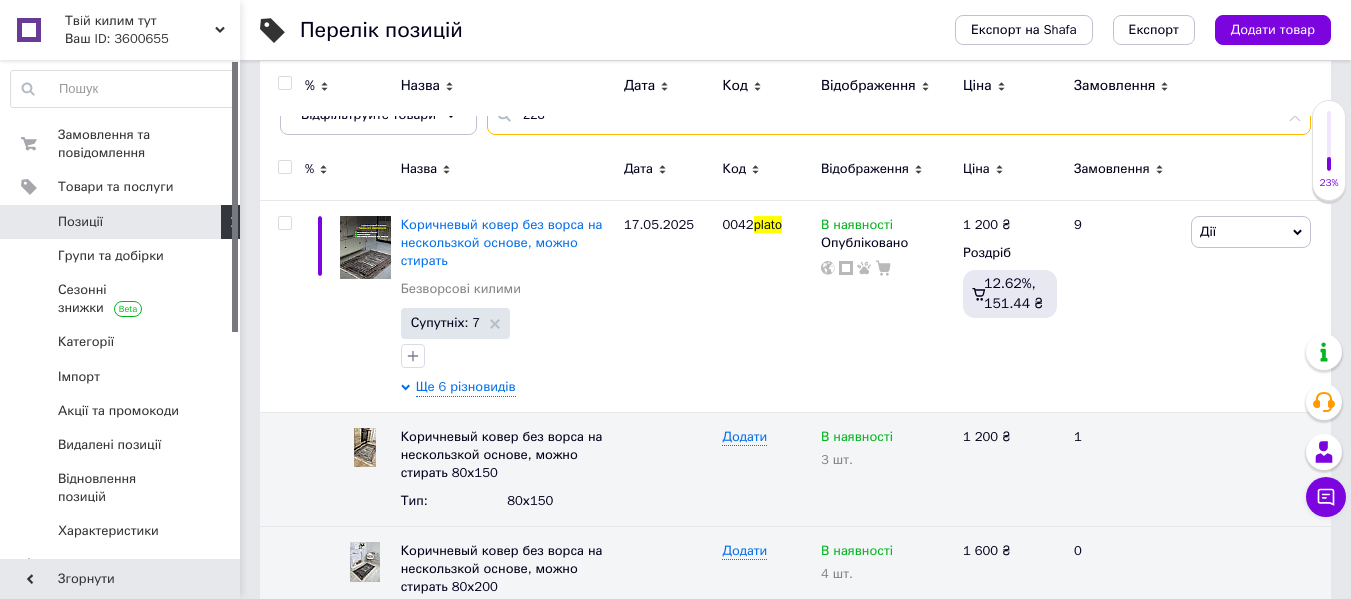 type on "228" 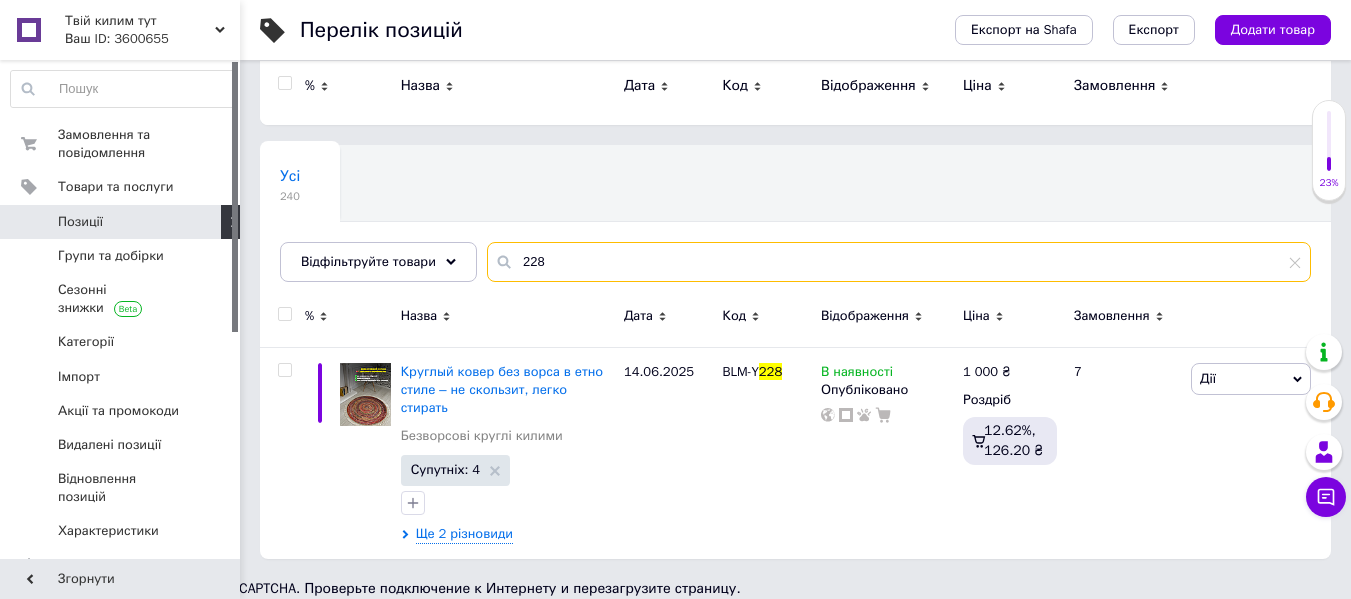 scroll, scrollTop: 66, scrollLeft: 0, axis: vertical 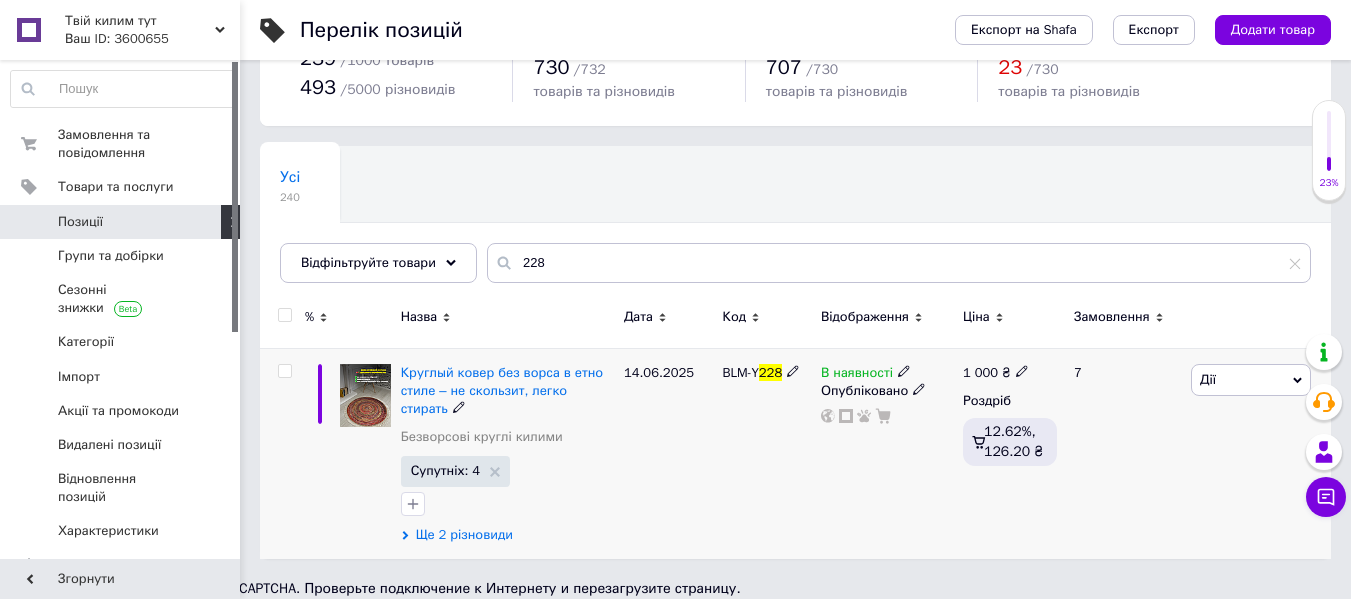 click on "Ще 2 різновиди" at bounding box center [464, 535] 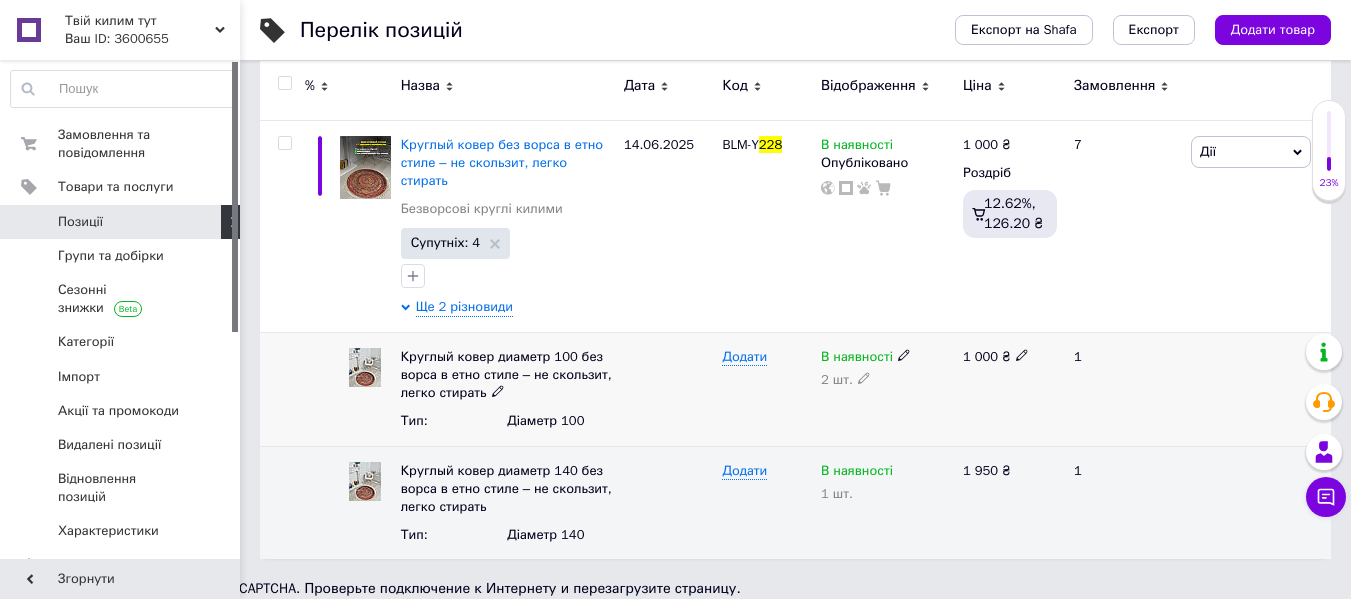 scroll, scrollTop: 293, scrollLeft: 0, axis: vertical 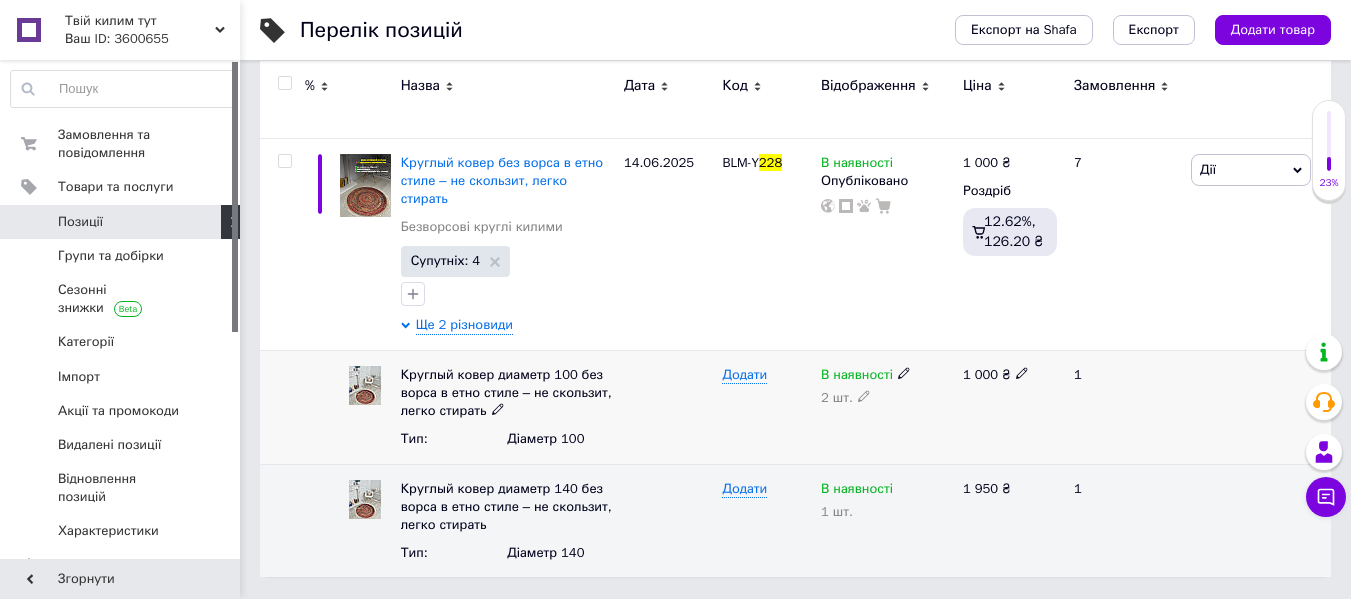 click on "В наявності 2 шт." at bounding box center [887, 407] 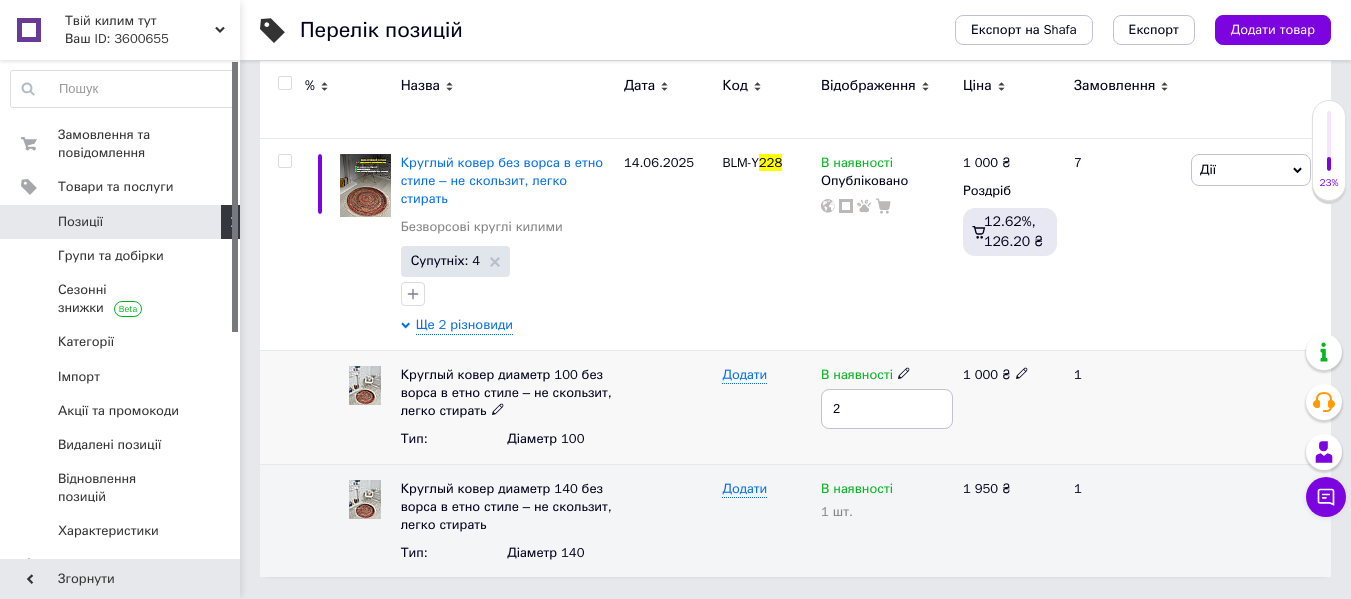 click on "2" at bounding box center (887, 409) 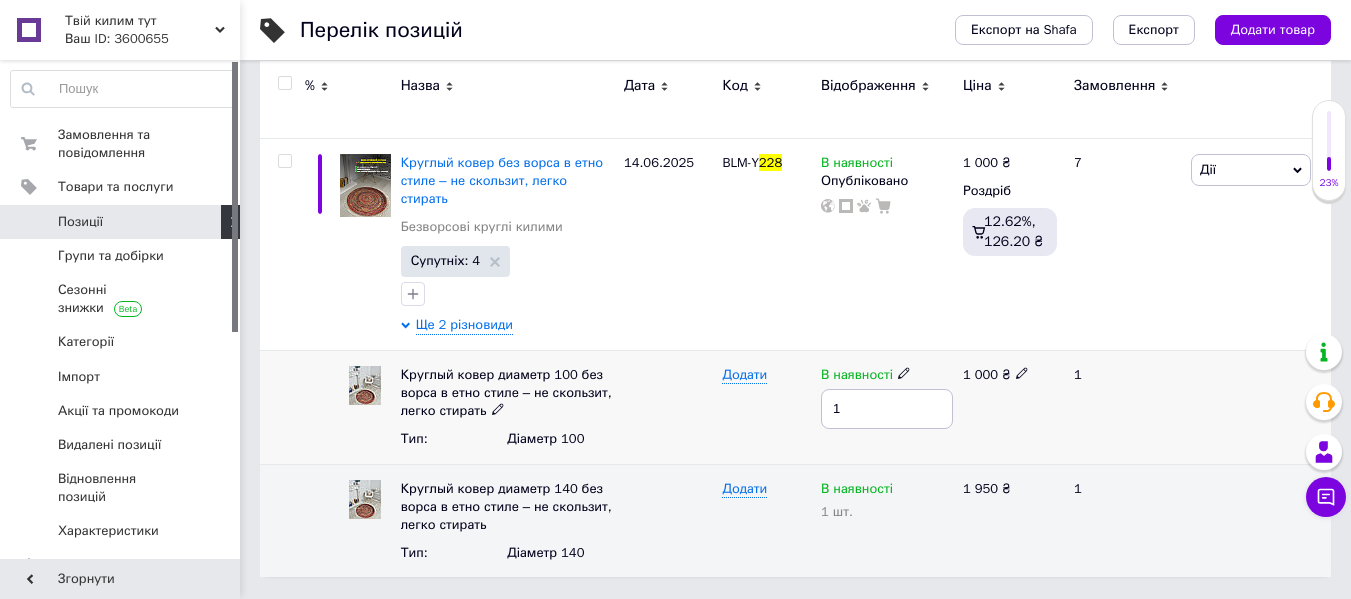 click on "В наявності 1" at bounding box center (887, 407) 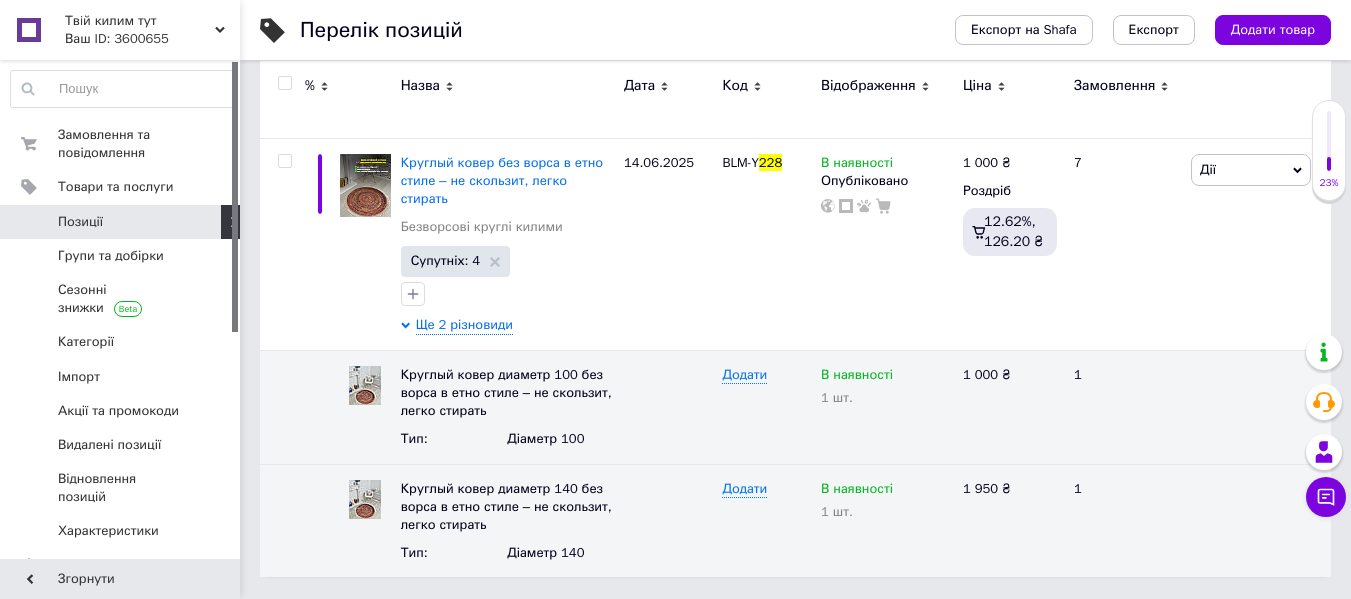 click on "Назва" at bounding box center [507, 88] 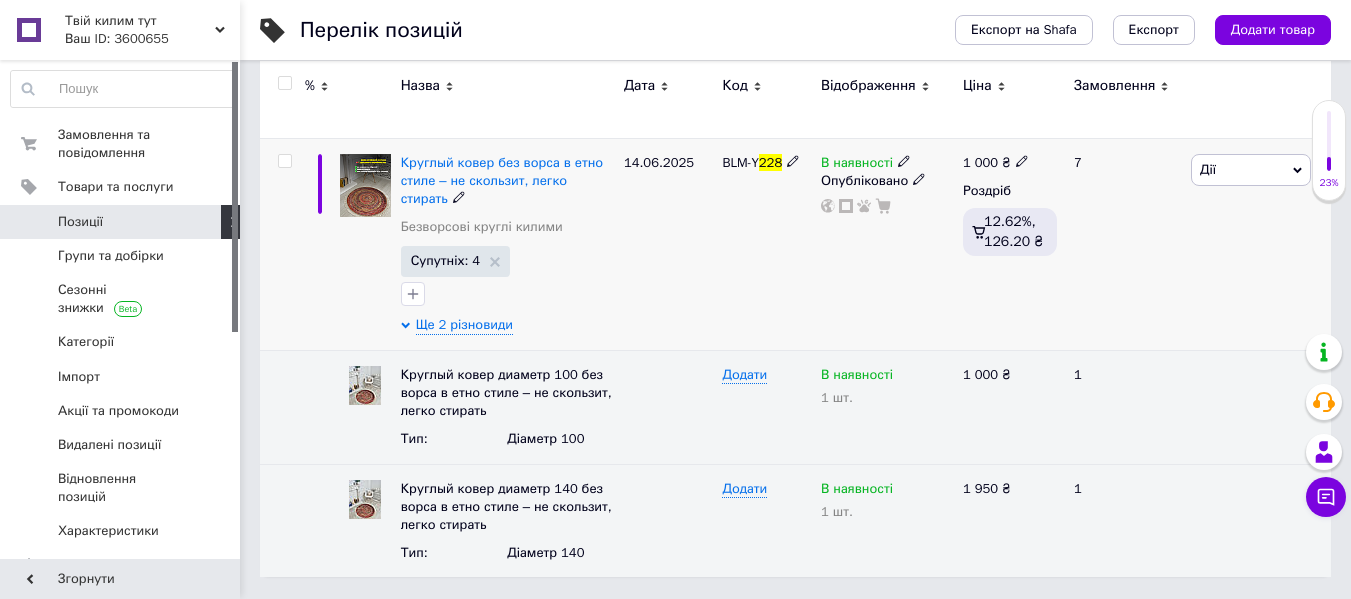 drag, startPoint x: 622, startPoint y: 43, endPoint x: 636, endPoint y: 272, distance: 229.42755 